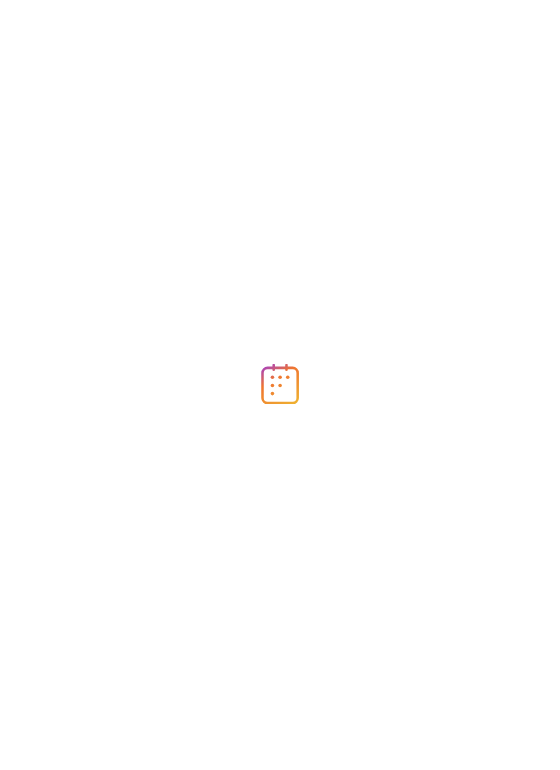 scroll, scrollTop: 0, scrollLeft: 0, axis: both 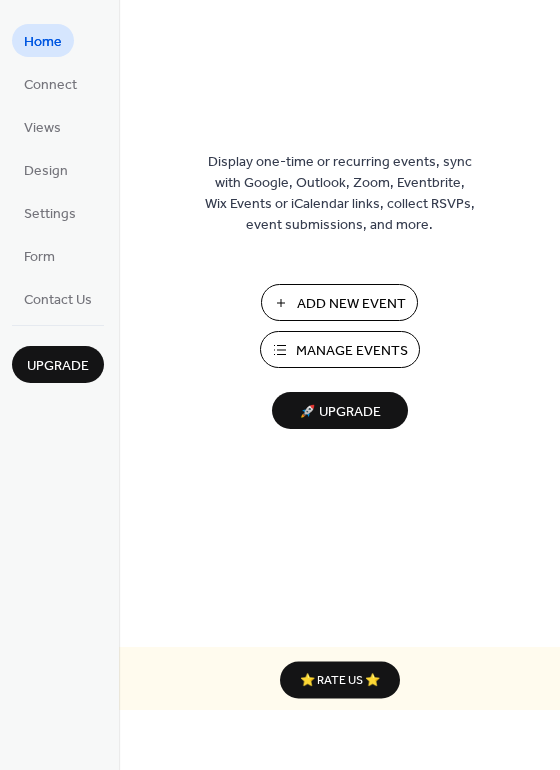click on "Manage Events" at bounding box center (352, 351) 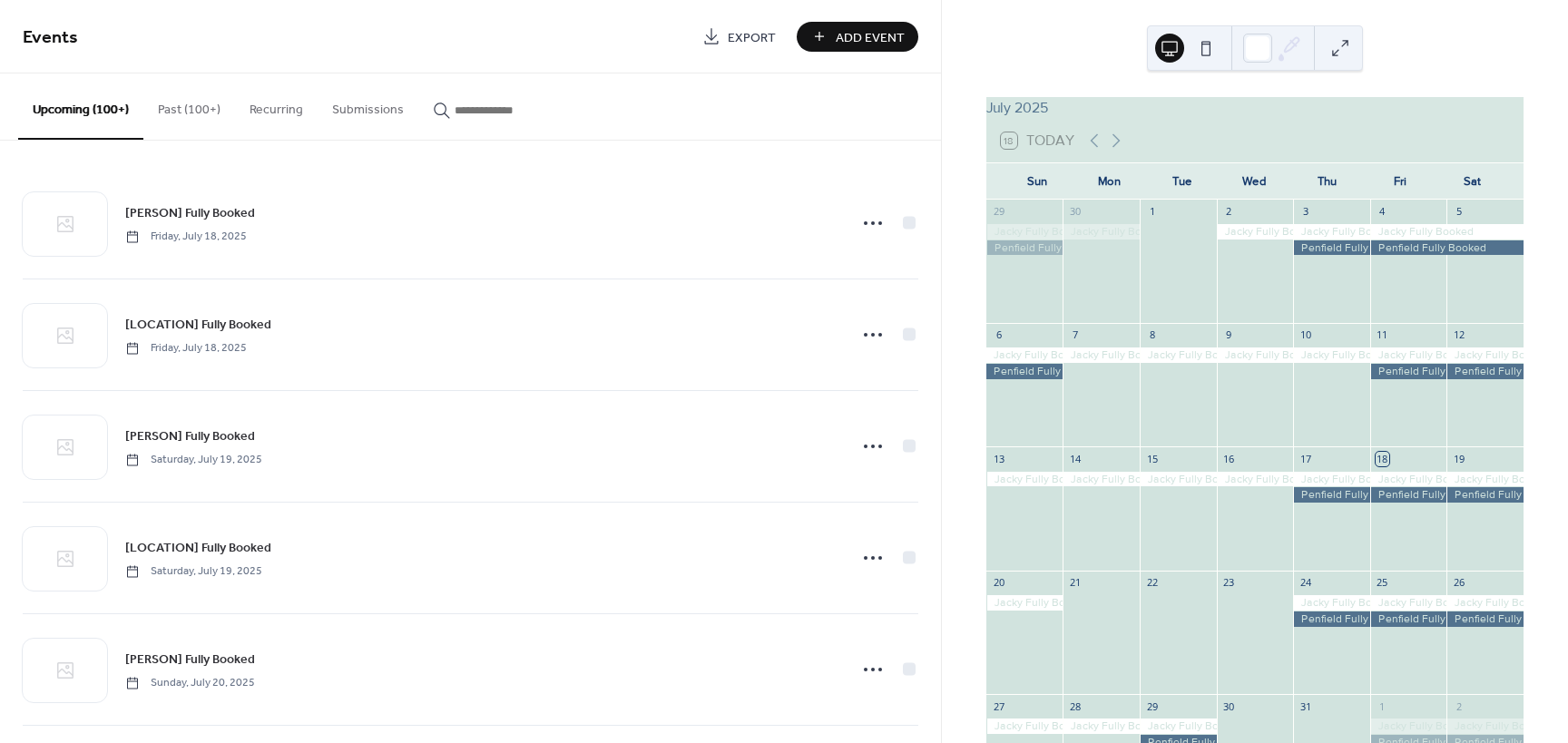 scroll, scrollTop: 0, scrollLeft: 0, axis: both 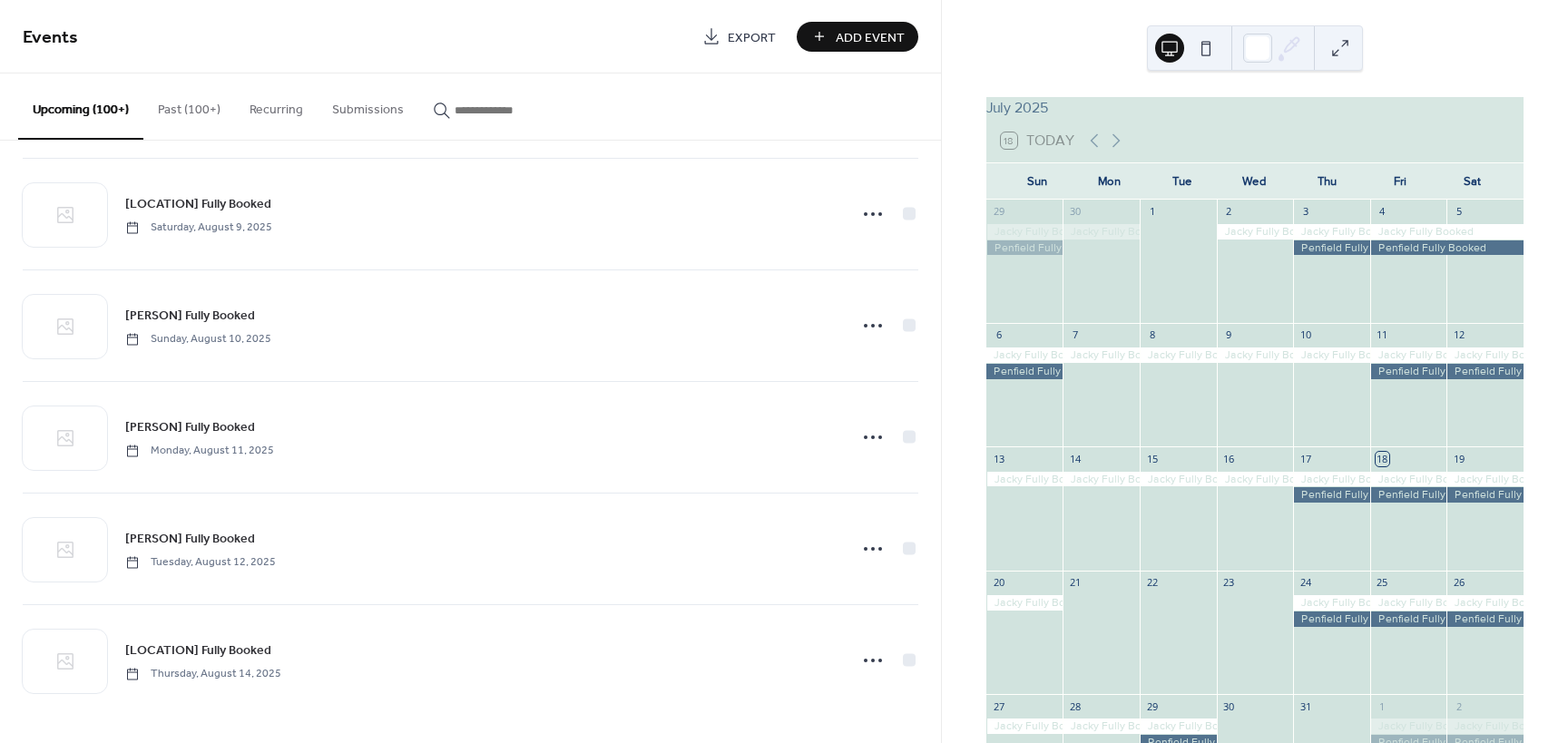 click 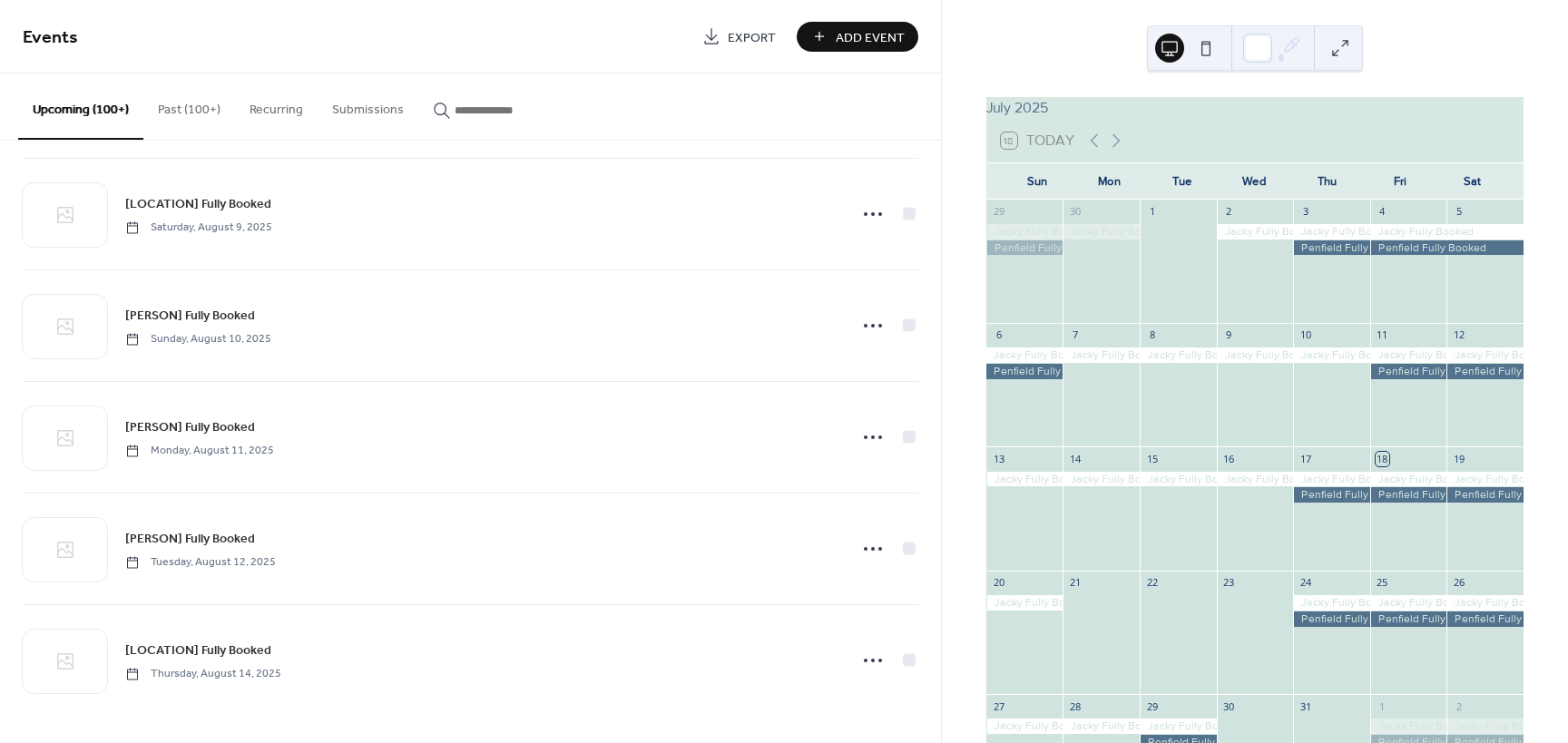 click at bounding box center [509, 110] 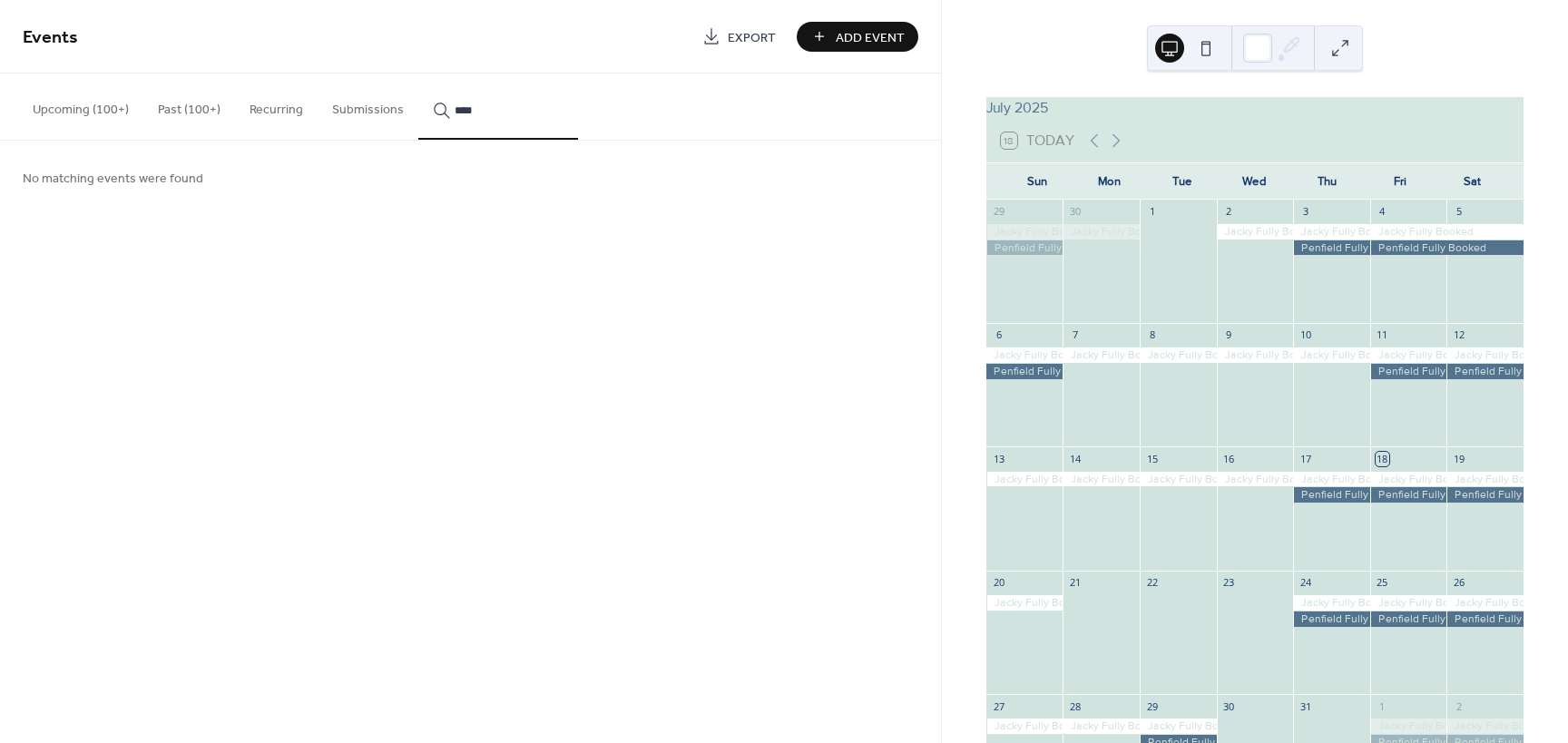 type on "****" 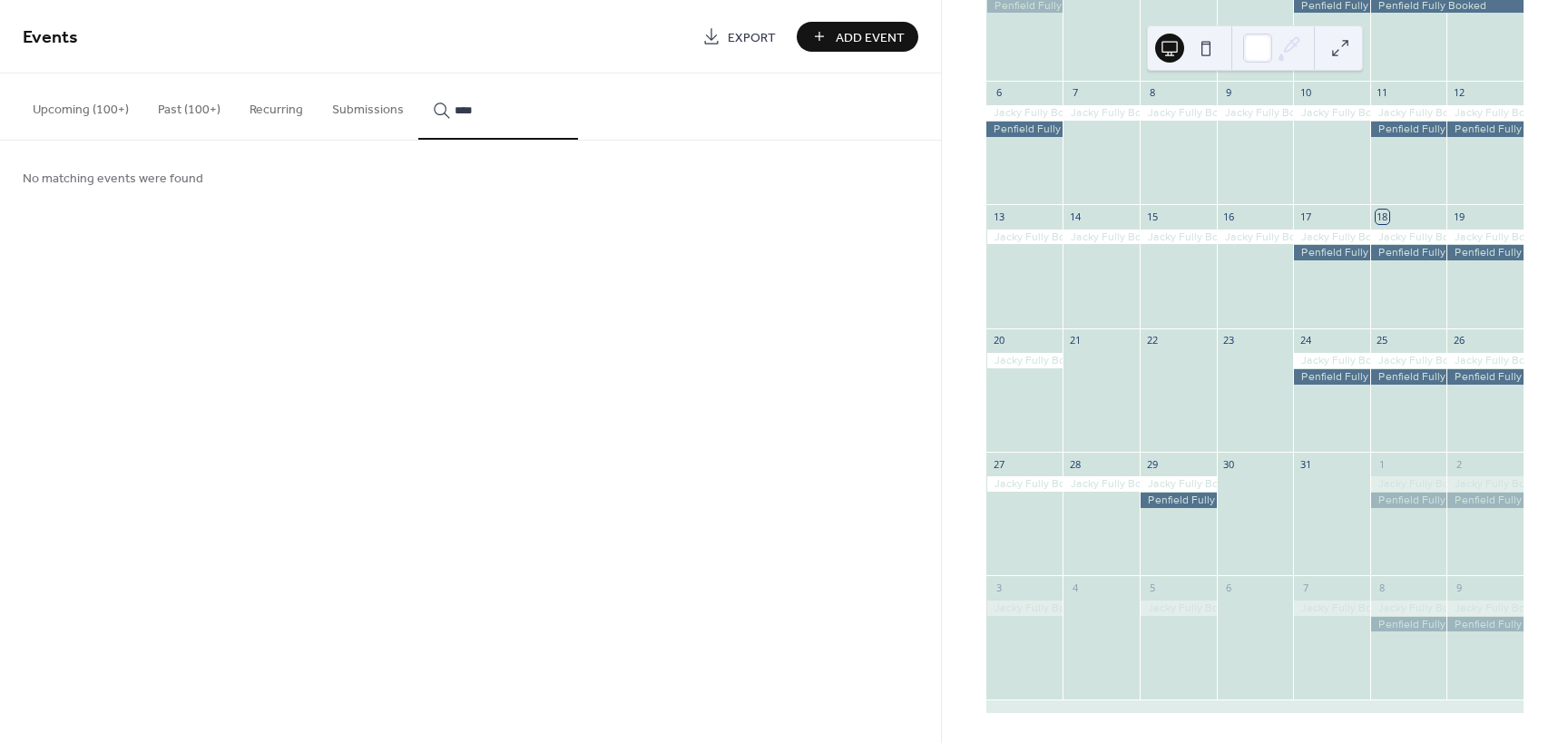 click on "Events Export Add Event Upcoming (100+) Past (100+) Recurring Submissions **** [PERSON] Fully Booked [DAY], [MONTH] [DAY], [YEAR] [PERSON] Fully Booked [DAY], [MONTH] [DAY], [YEAR] [PERSON] Fully Booked [DAY], [MONTH] [DAY], [YEAR] [PERSON] Fully Booked [DAY], [MONTH] [DAY], [YEAR] [PERSON] Fully Booked [DAY], [MONTH] [DAY], [YEAR] [PERSON] Fully Booked [DAY], [MONTH] [DAY], [YEAR] [PERSON] Fully Booked [DAY], [MONTH] [DAY], [YEAR] [PERSON] Fully Booked [DAY], [MONTH] [DAY], [YEAR] [PERSON] Fully Booked [DAY], [MONTH] [DAY], [YEAR] [PERSON] Fully Booked [DAY], [MONTH] [DAY], [YEAR] [PERSON] Fully Booked [DAY], [MONTH] [DAY], [YEAR] [PERSON] Fully Booked [DAY], [MONTH] [DAY], [YEAR] [PERSON] Fully Booked [DAY], [MONTH] [DAY], [YEAR] [PERSON] Fully Booked [DAY], [MONTH] [DAY], [YEAR] [PERSON] Fully Booked [DAY], [MONTH] [DAY], [YEAR] [PERSON] Fully Booked [DAY], [MONTH] [DAY], [YEAR] [PERSON] Fully Booked [DAY], [MONTH] [DAY], [YEAR] [PERSON] Fully Booked [DAY], [MONTH] [DAY], [YEAR] [PERSON] Fully Booked [DAY], [MONTH] [DAY], [YEAR] [PERSON] Fully Booked [DAY], [MONTH] [DAY], [YEAR] [PERSON] Fully Booked [DAY], [MONTH] [DAY], [YEAR] [PERSON] Fully Booked [DAY], [MONTH] [DAY], [YEAR] Cancel" at bounding box center (470, 371) 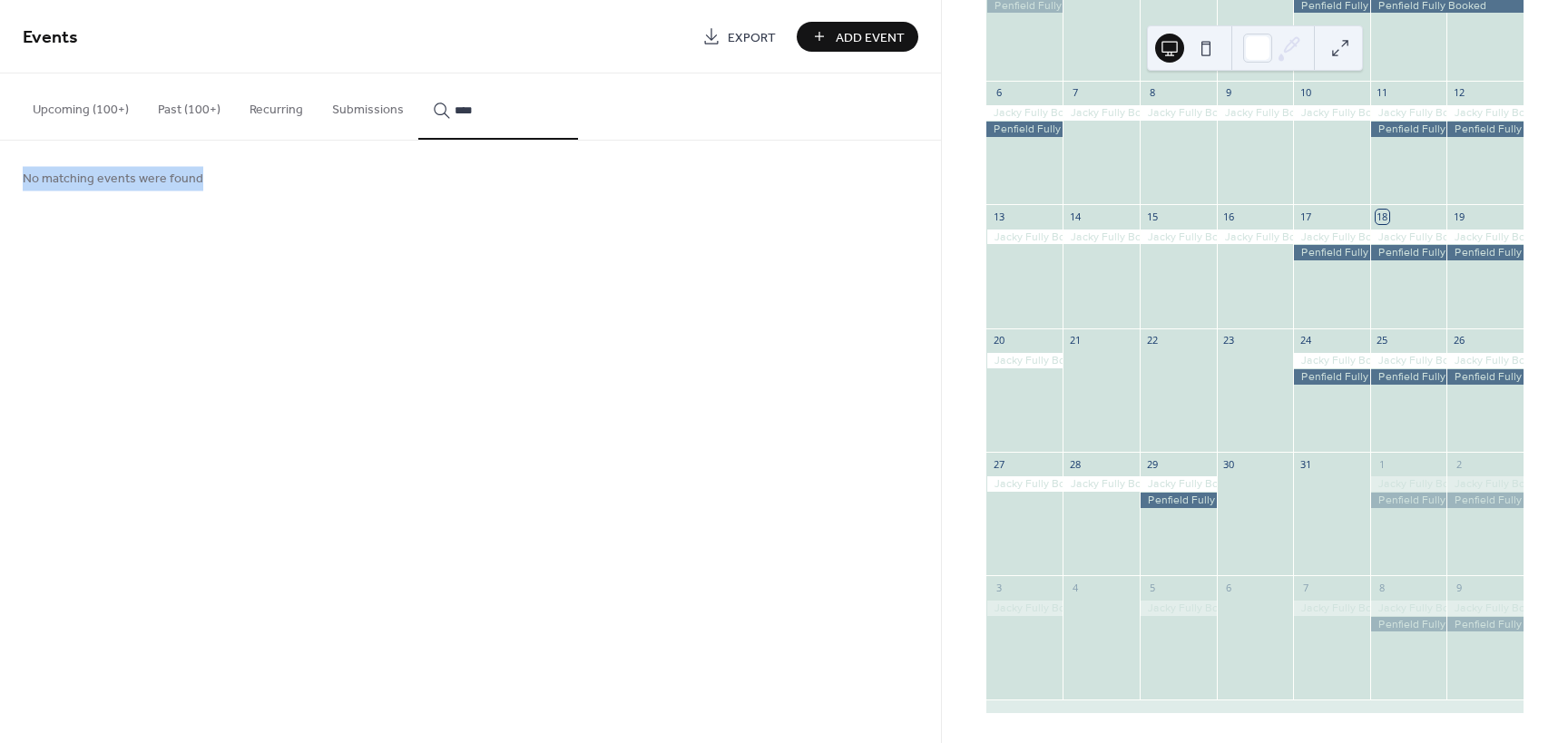 click on "Events Export Add Event Upcoming (100+) Past (100+) Recurring Submissions **** [PERSON] Fully Booked [DAY], [MONTH] [DAY], [YEAR] [PERSON] Fully Booked [DAY], [MONTH] [DAY], [YEAR] [PERSON] Fully Booked [DAY], [MONTH] [DAY], [YEAR] [PERSON] Fully Booked [DAY], [MONTH] [DAY], [YEAR] [PERSON] Fully Booked [DAY], [MONTH] [DAY], [YEAR] [PERSON] Fully Booked [DAY], [MONTH] [DAY], [YEAR] [PERSON] Fully Booked [DAY], [MONTH] [DAY], [YEAR] [PERSON] Fully Booked [DAY], [MONTH] [DAY], [YEAR] [PERSON] Fully Booked [DAY], [MONTH] [DAY], [YEAR] [PERSON] Fully Booked [DAY], [MONTH] [DAY], [YEAR] [PERSON] Fully Booked [DAY], [MONTH] [DAY], [YEAR] [PERSON] Fully Booked [DAY], [MONTH] [DAY], [YEAR] [PERSON] Fully Booked [DAY], [MONTH] [DAY], [YEAR] [PERSON] Fully Booked [DAY], [MONTH] [DAY], [YEAR] [PERSON] Fully Booked [DAY], [MONTH] [DAY], [YEAR] [PERSON] Fully Booked [DAY], [MONTH] [DAY], [YEAR] [PERSON] Fully Booked [DAY], [MONTH] [DAY], [YEAR] [PERSON] Fully Booked [DAY], [MONTH] [DAY], [YEAR] [PERSON] Fully Booked [DAY], [MONTH] [DAY], [YEAR] [PERSON] Fully Booked [DAY], [MONTH] [DAY], [YEAR] [PERSON] Fully Booked [DAY], [MONTH] [DAY], [YEAR] [PERSON] Fully Booked [DAY], [MONTH] [DAY], [YEAR] Cancel" at bounding box center [470, 371] 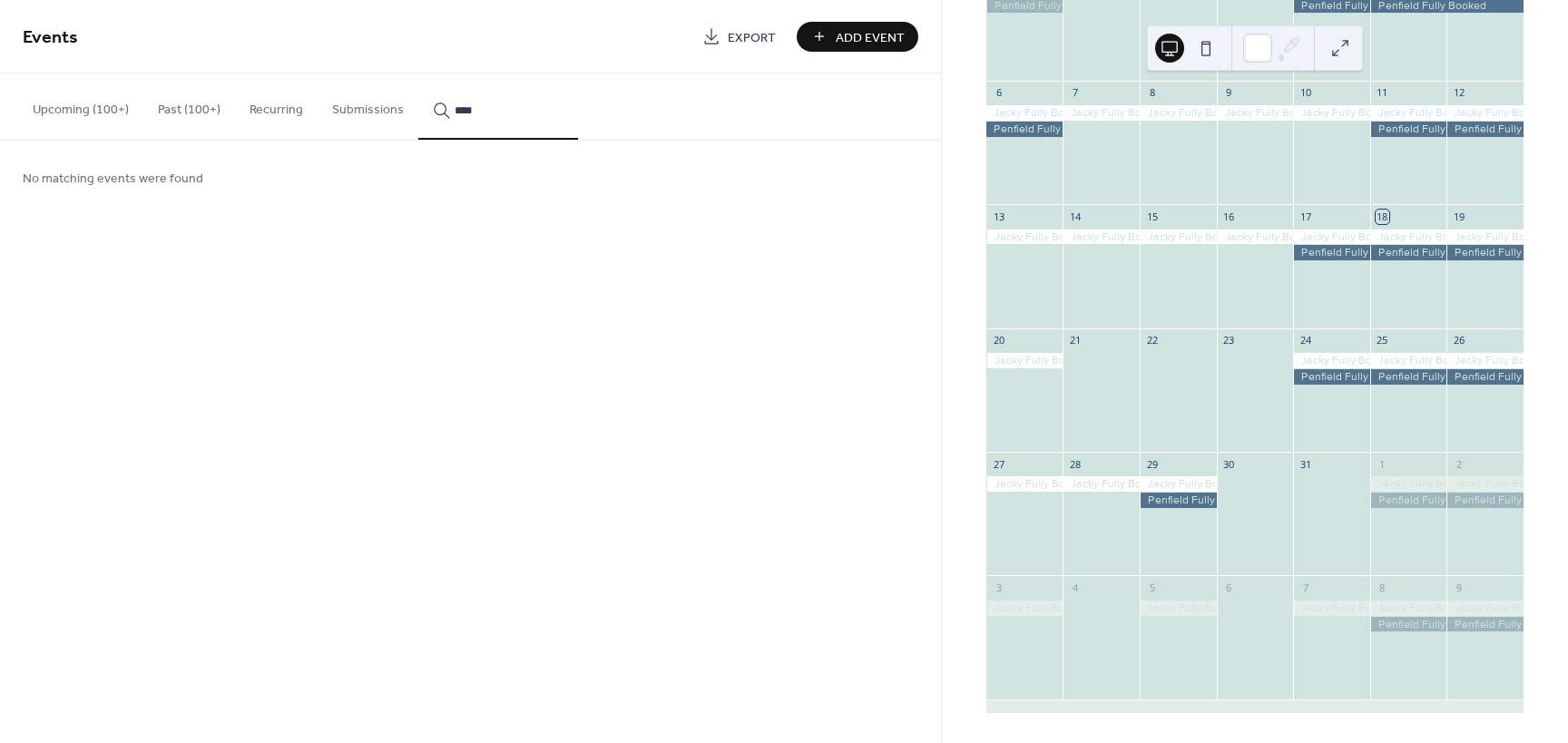 click on "Upcoming (100+)" at bounding box center (81, 105) 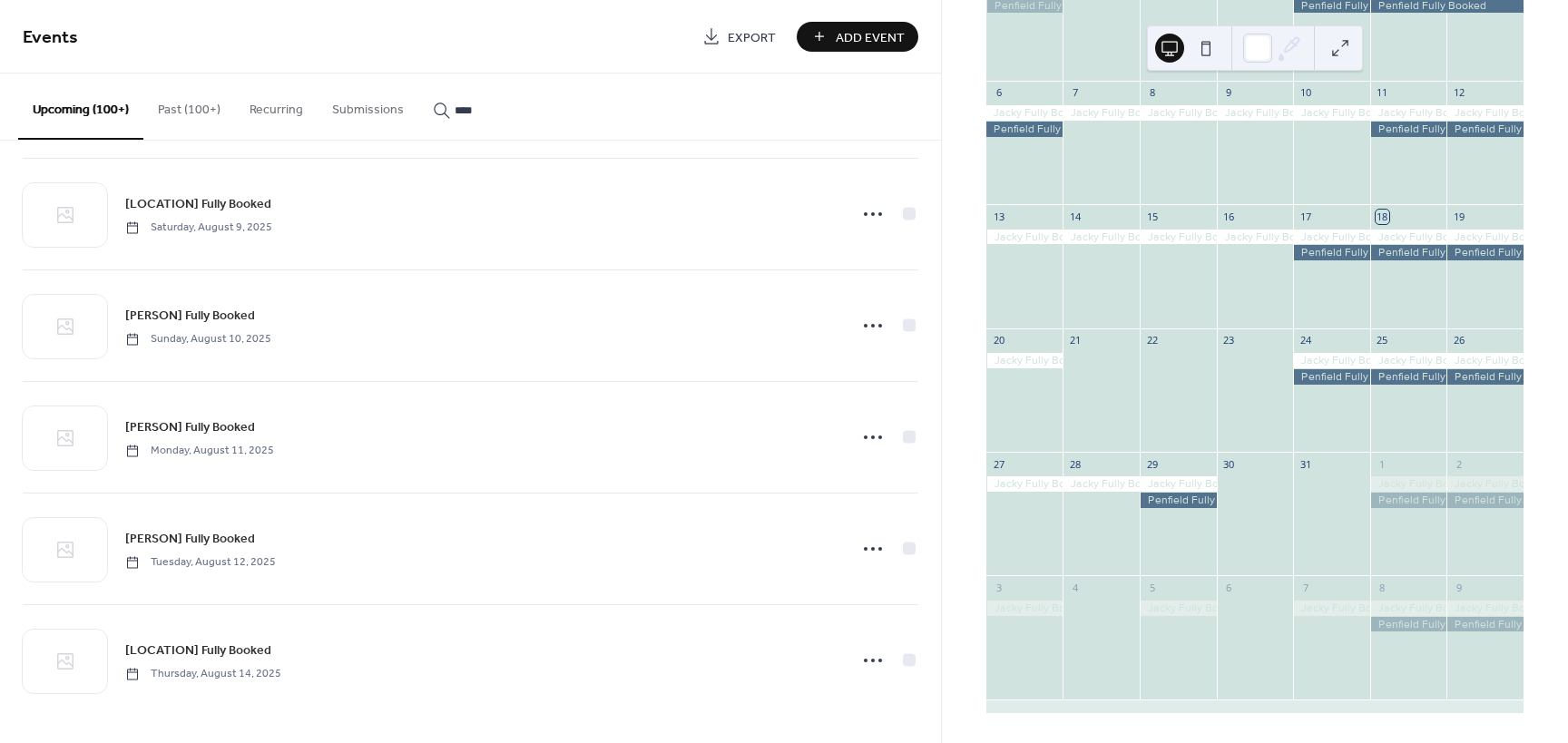 click on "Upcoming (100+)" at bounding box center [81, 106] 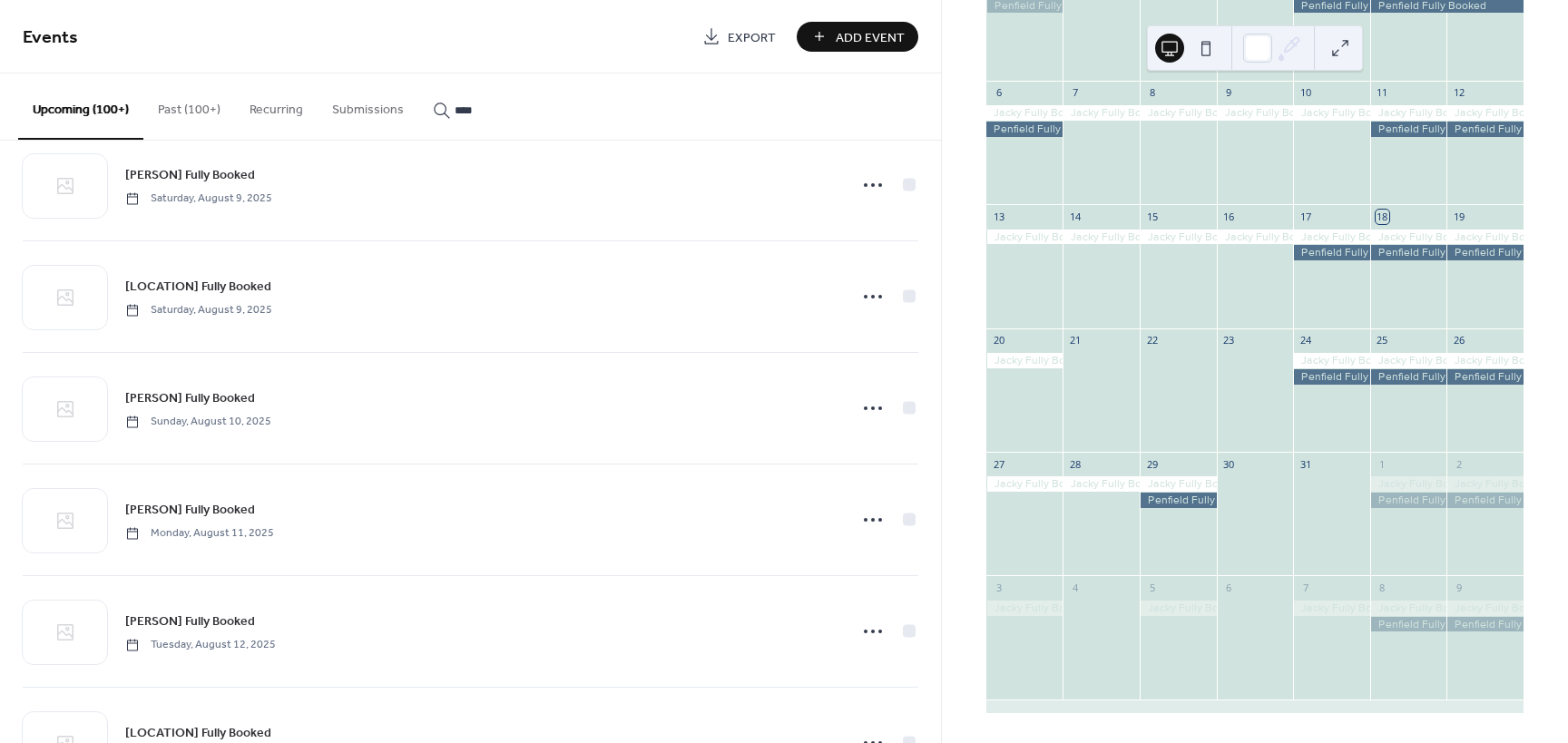 scroll, scrollTop: 3071, scrollLeft: 0, axis: vertical 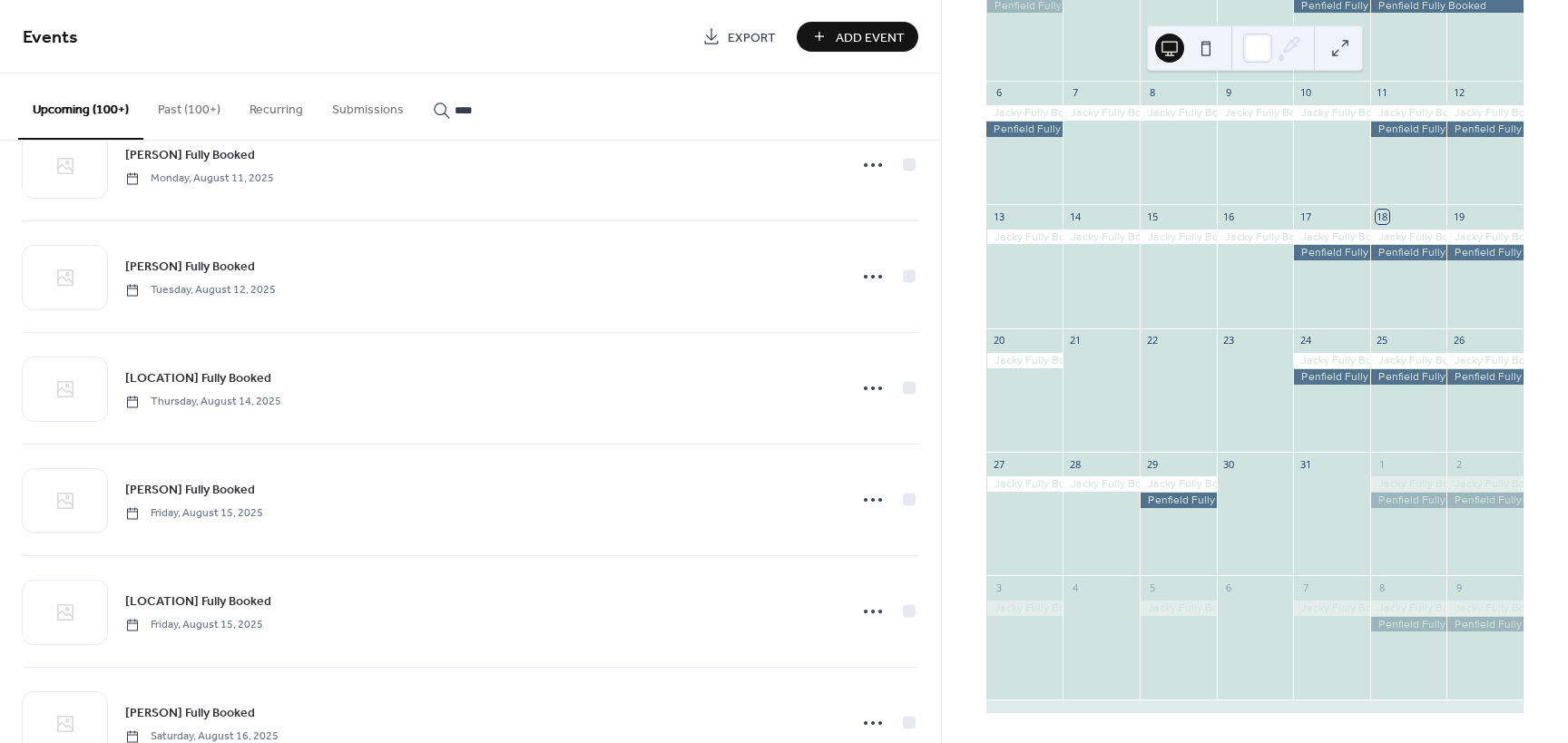 click on "Submissions" at bounding box center [368, 105] 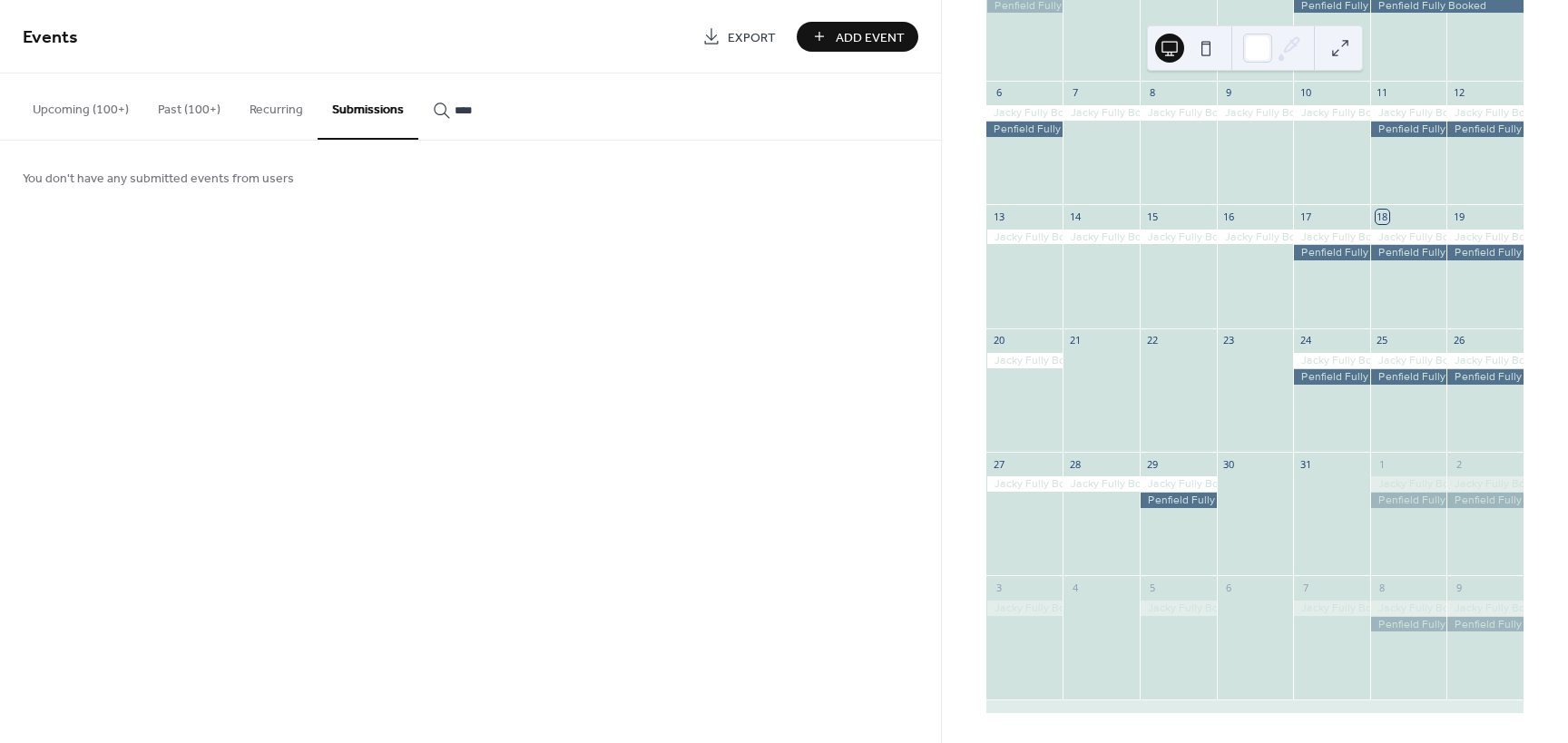 click on "Upcoming (100+)" at bounding box center (81, 105) 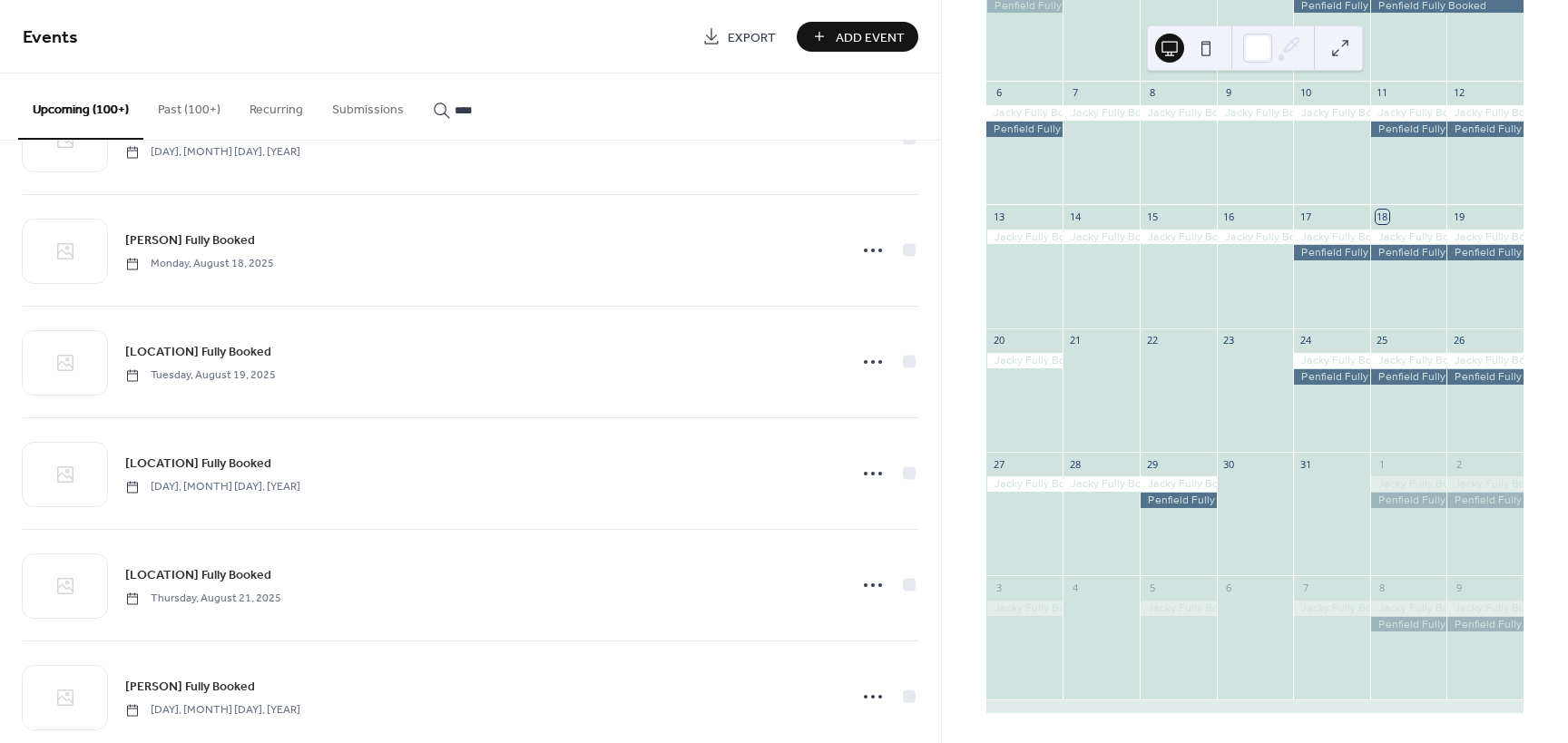 scroll, scrollTop: 3915, scrollLeft: 0, axis: vertical 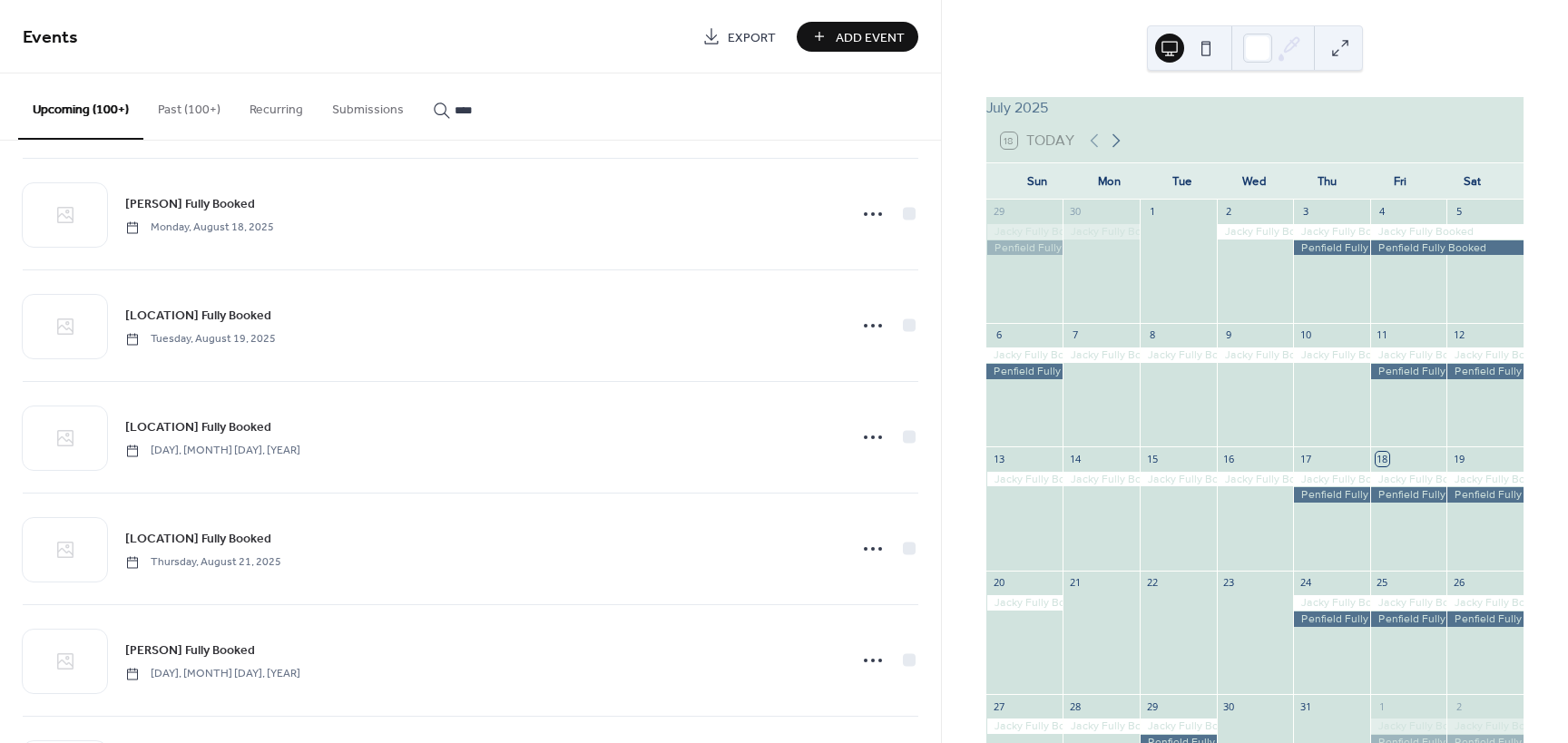 click 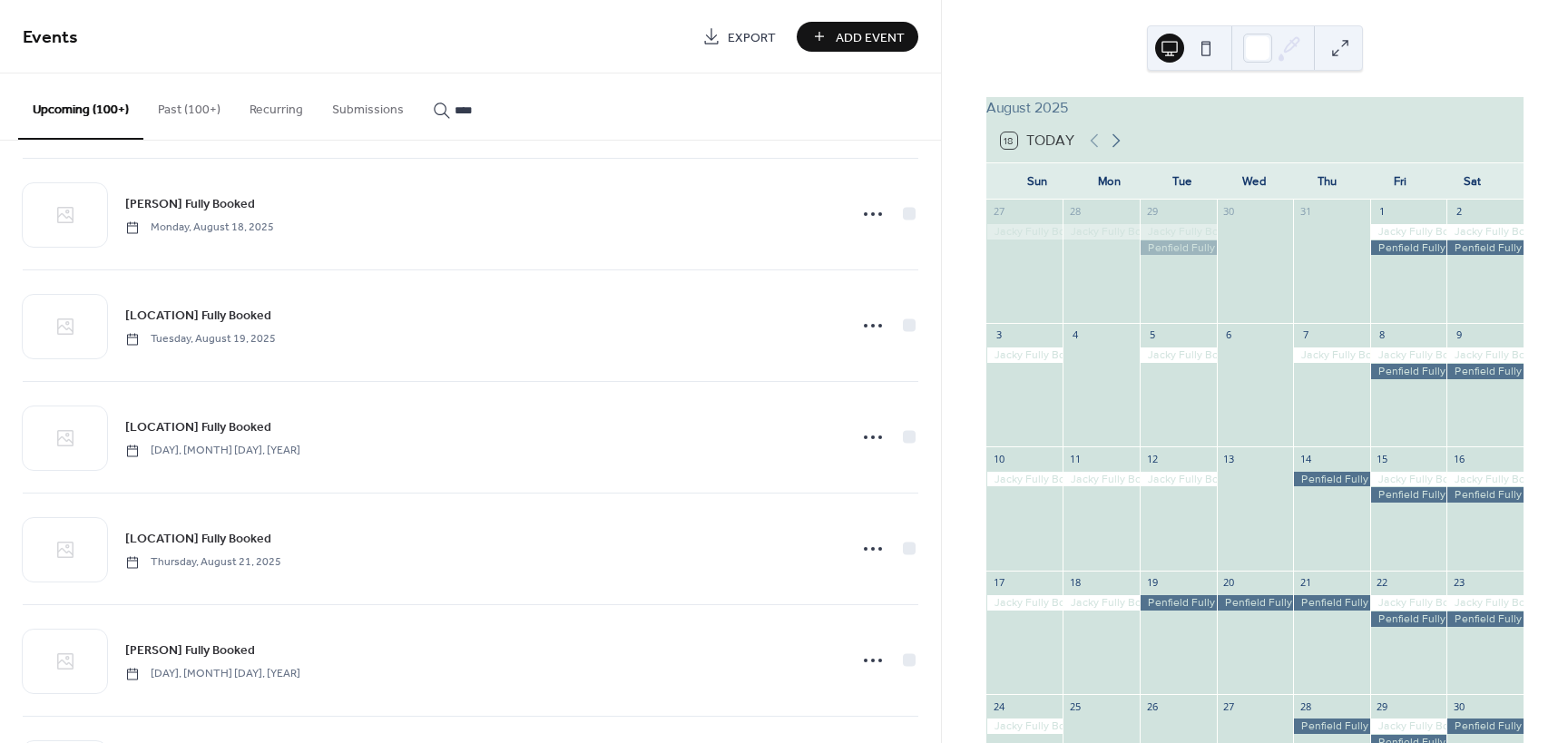 click 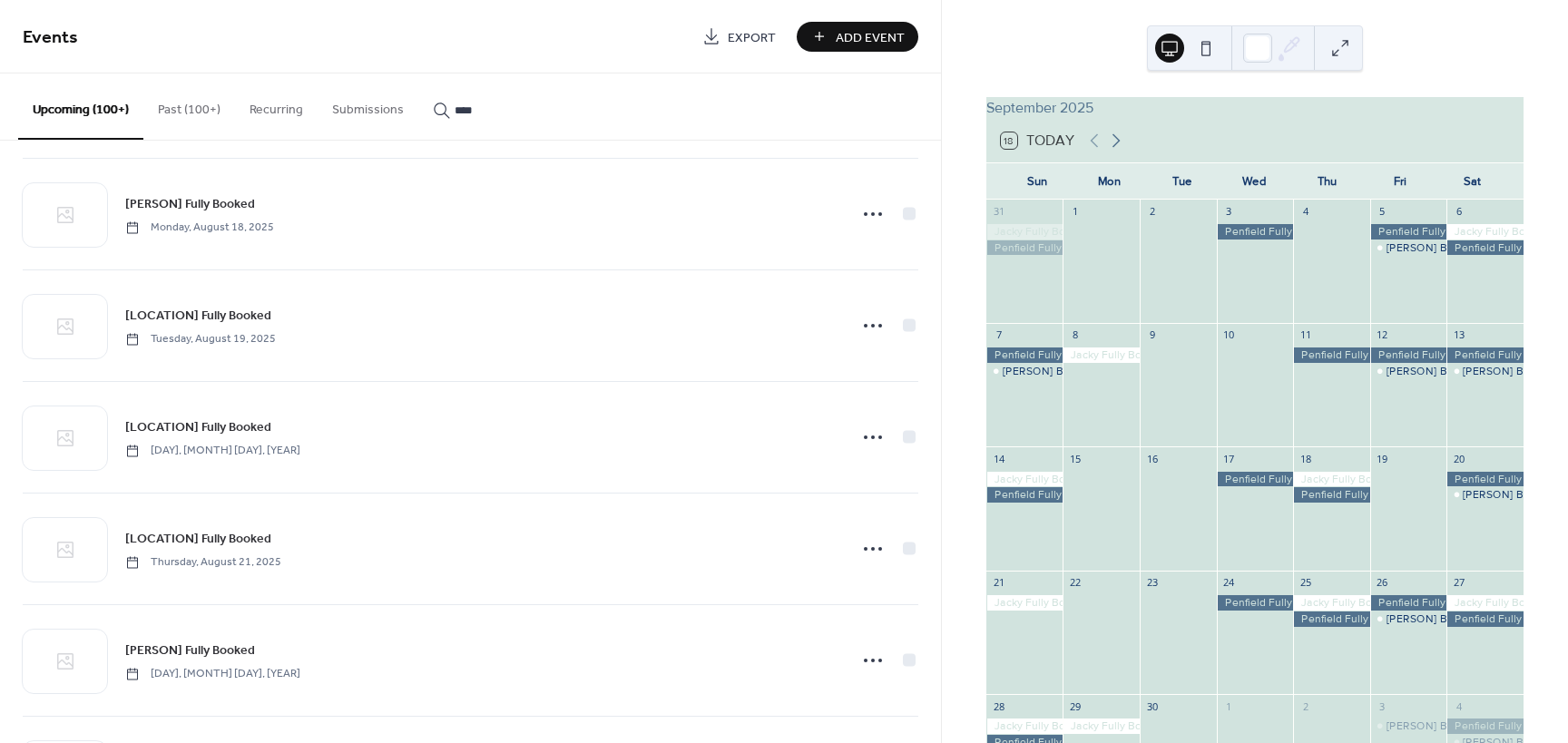 click 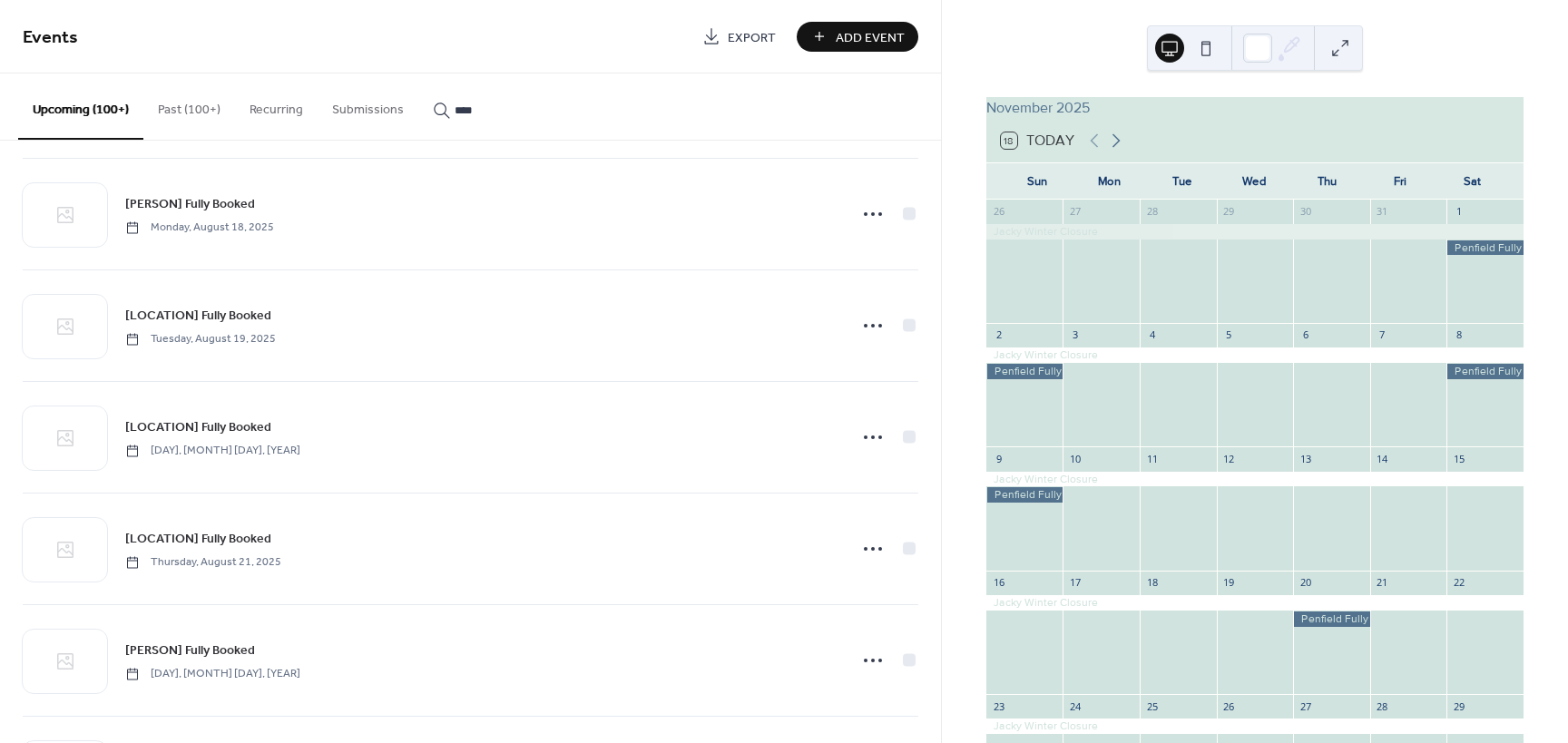 click 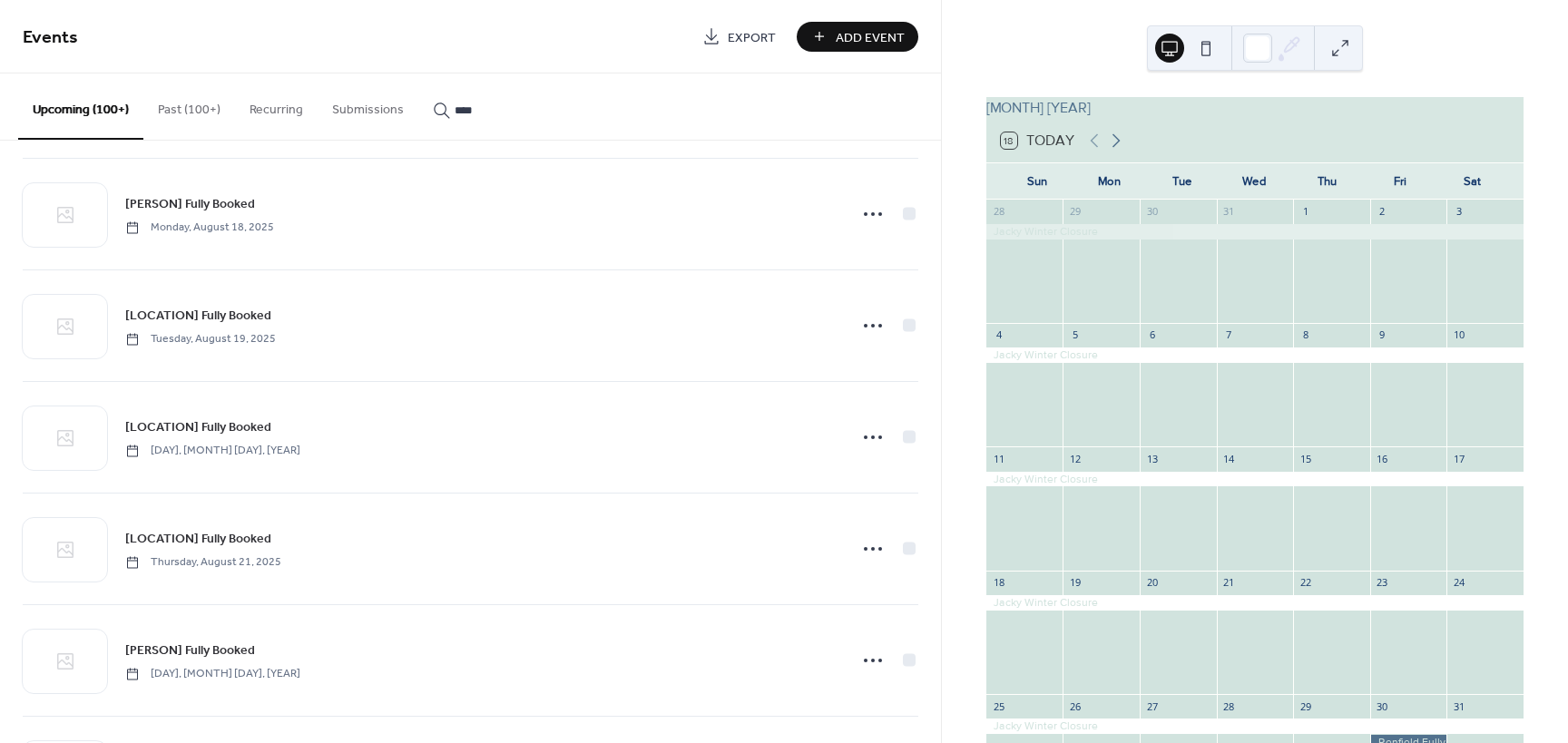 click 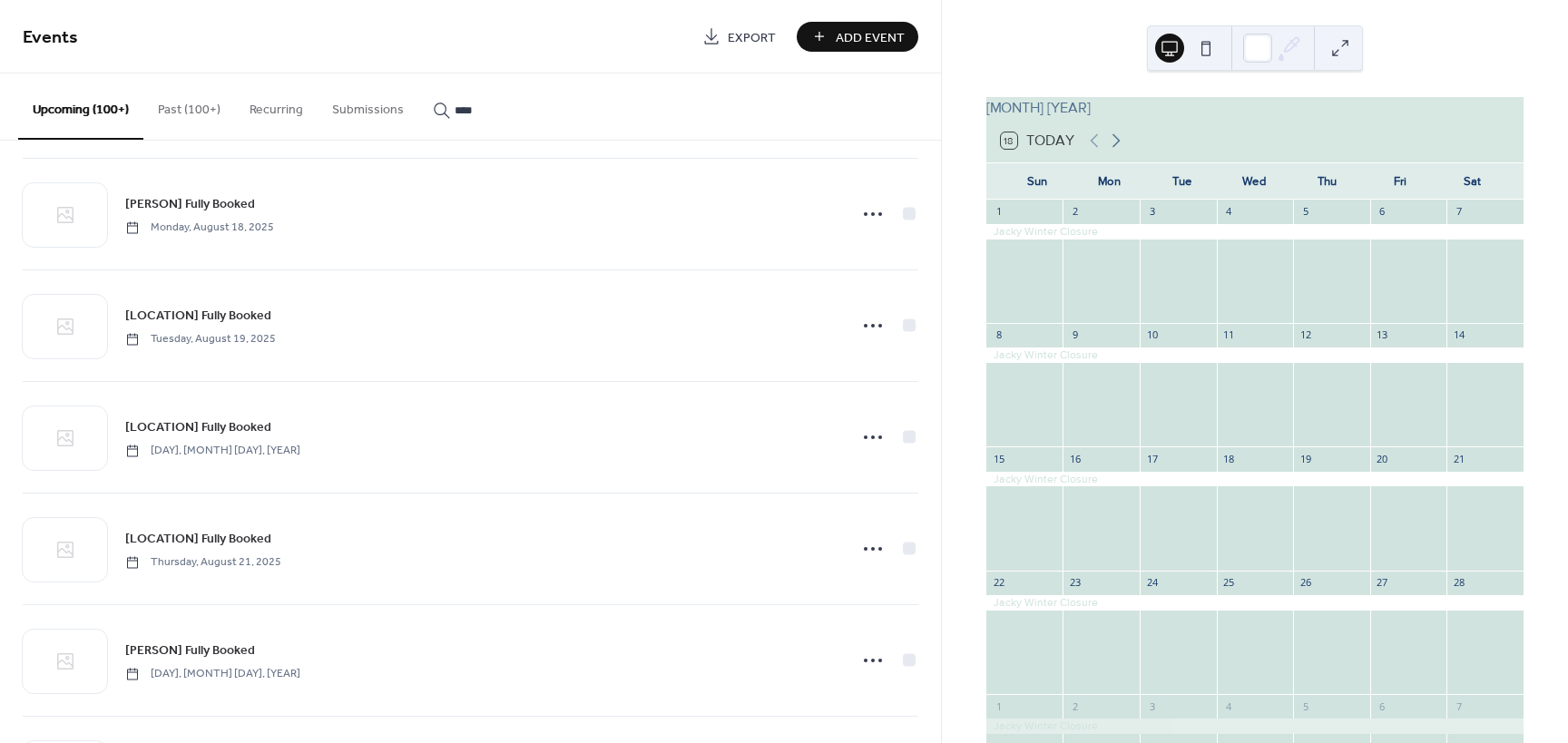 click 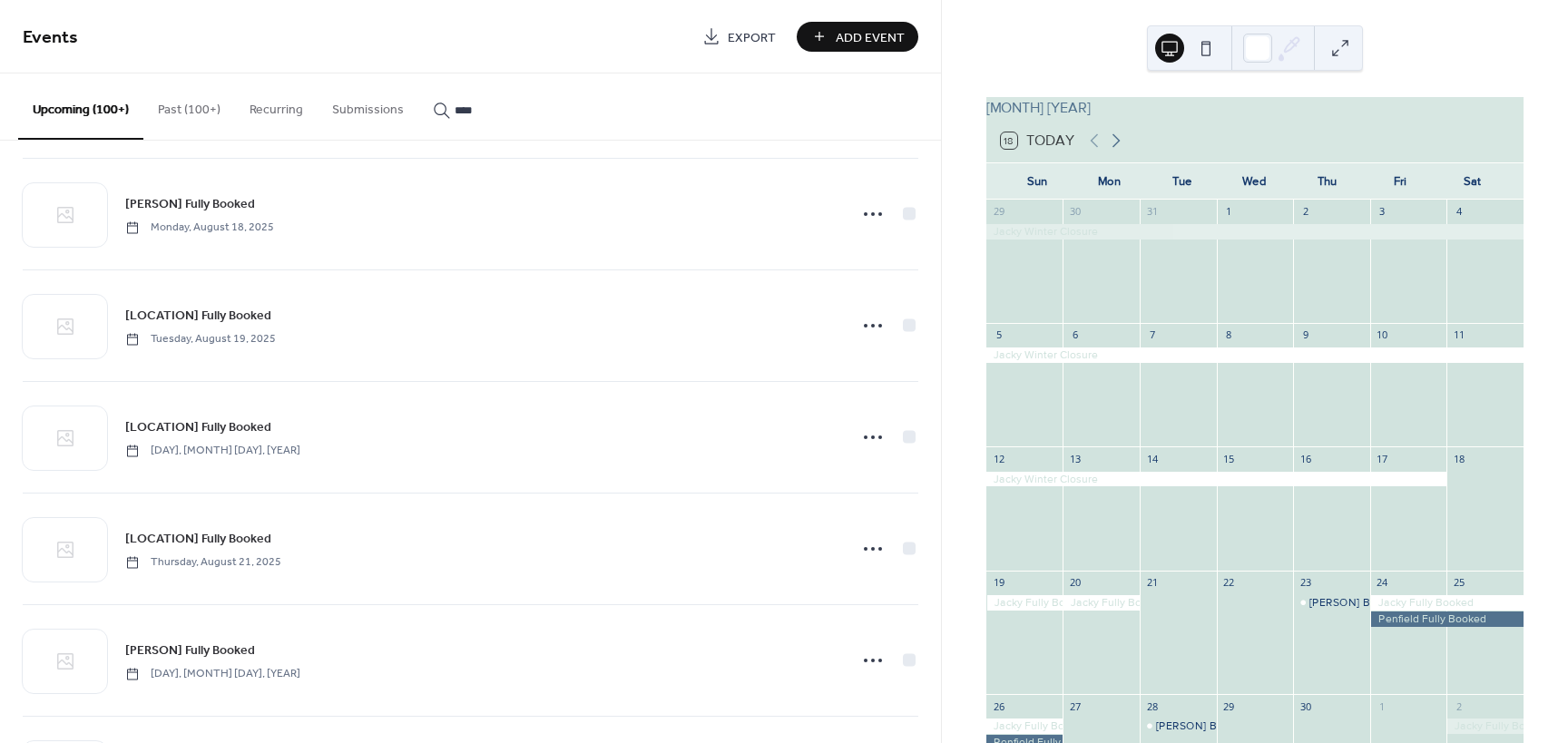 click 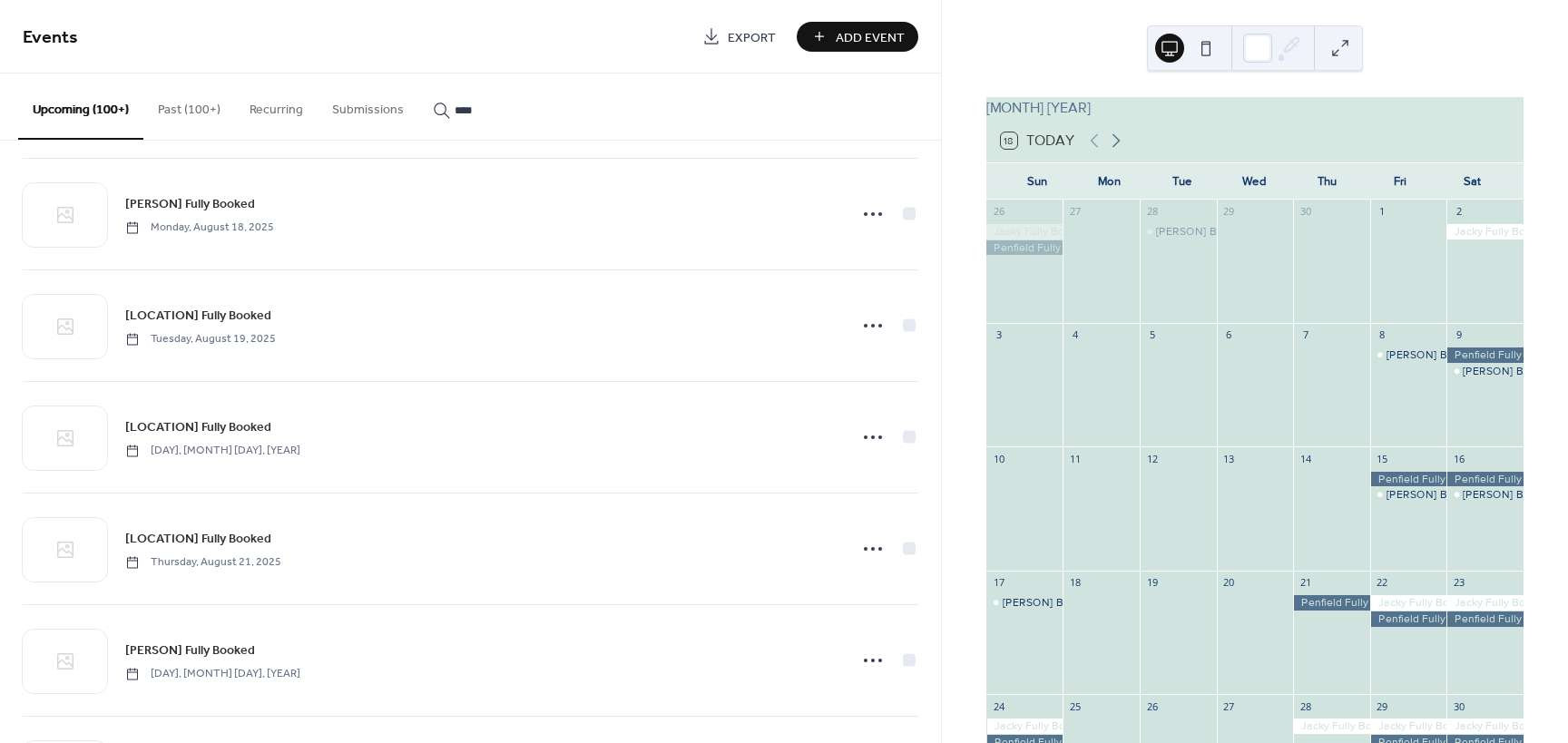 click 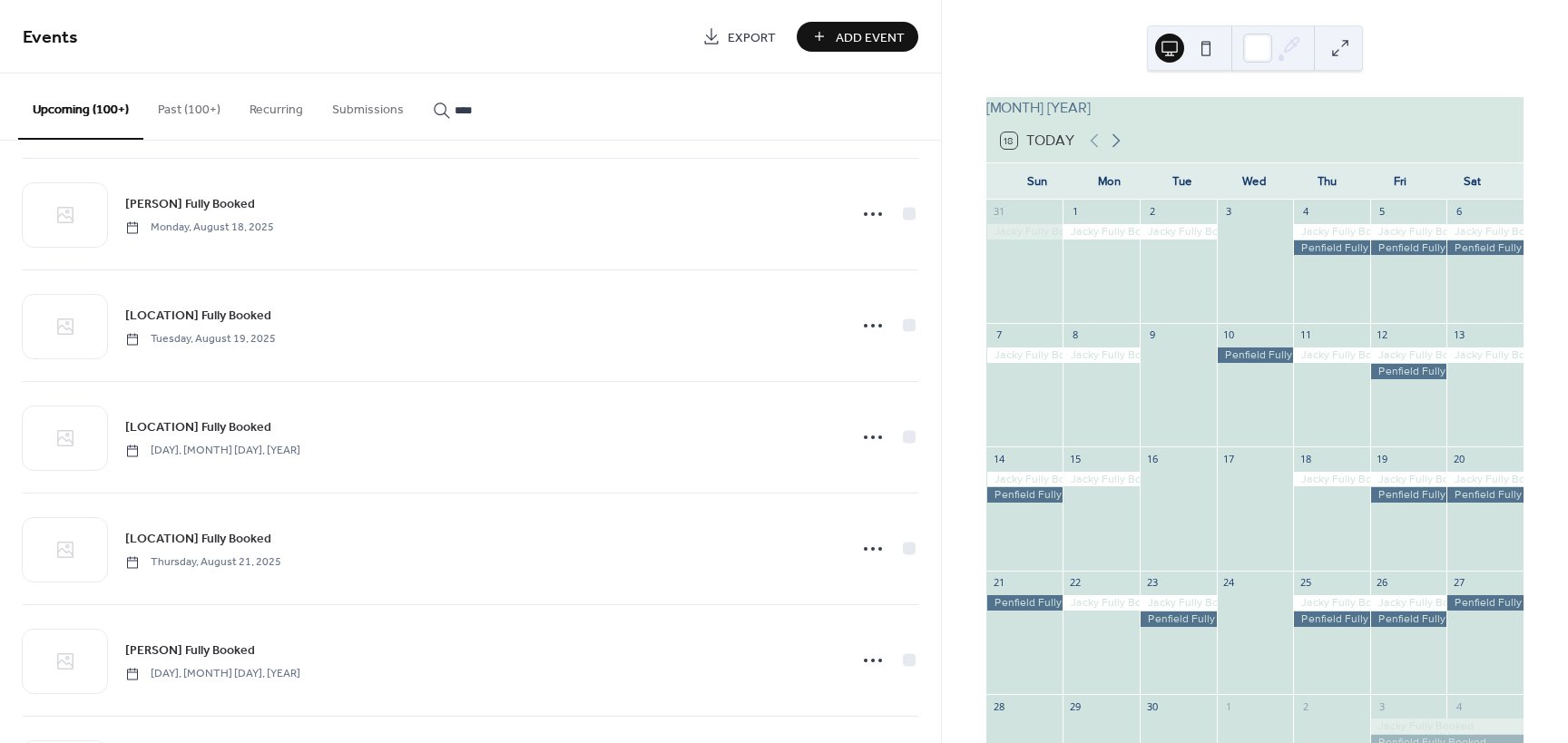 click 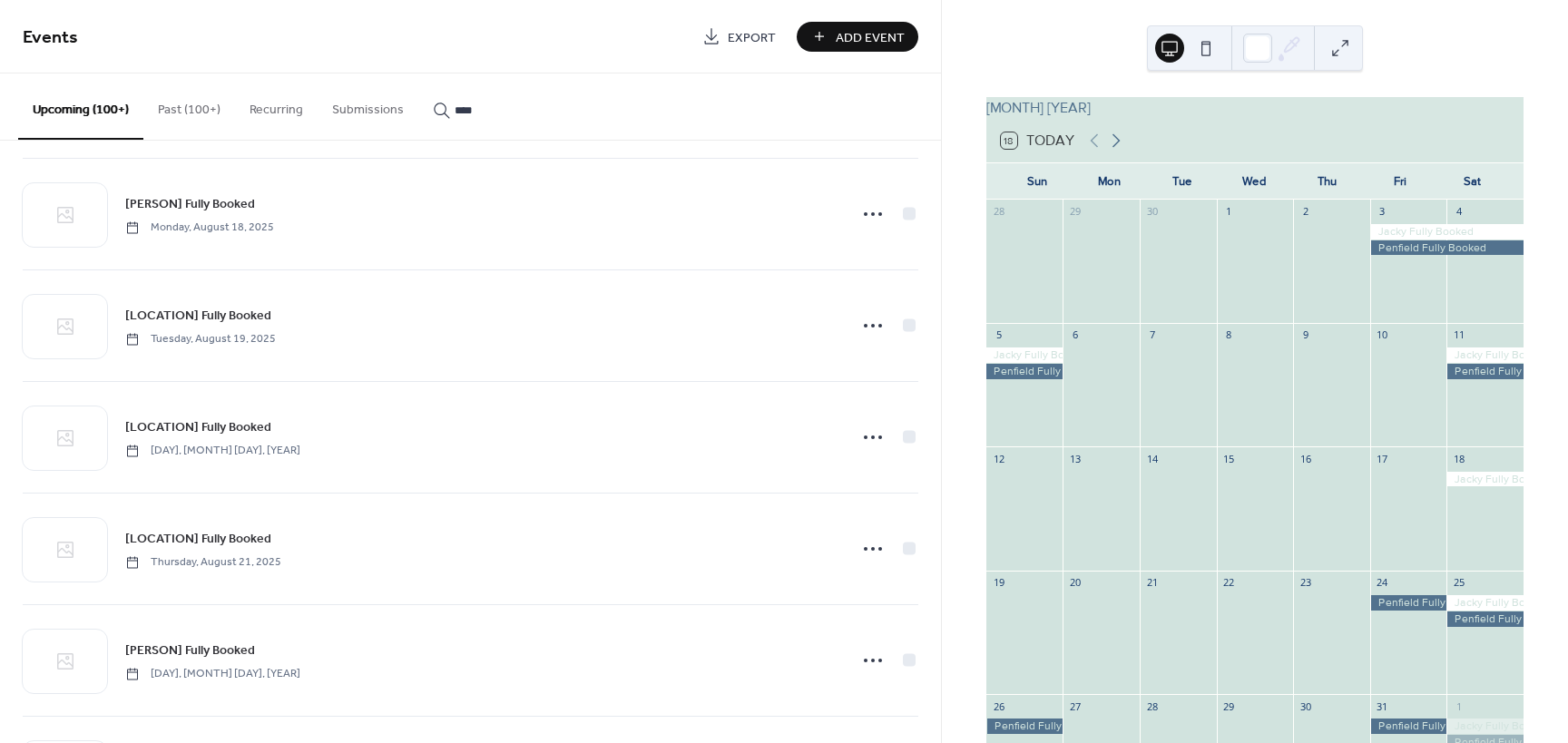 click 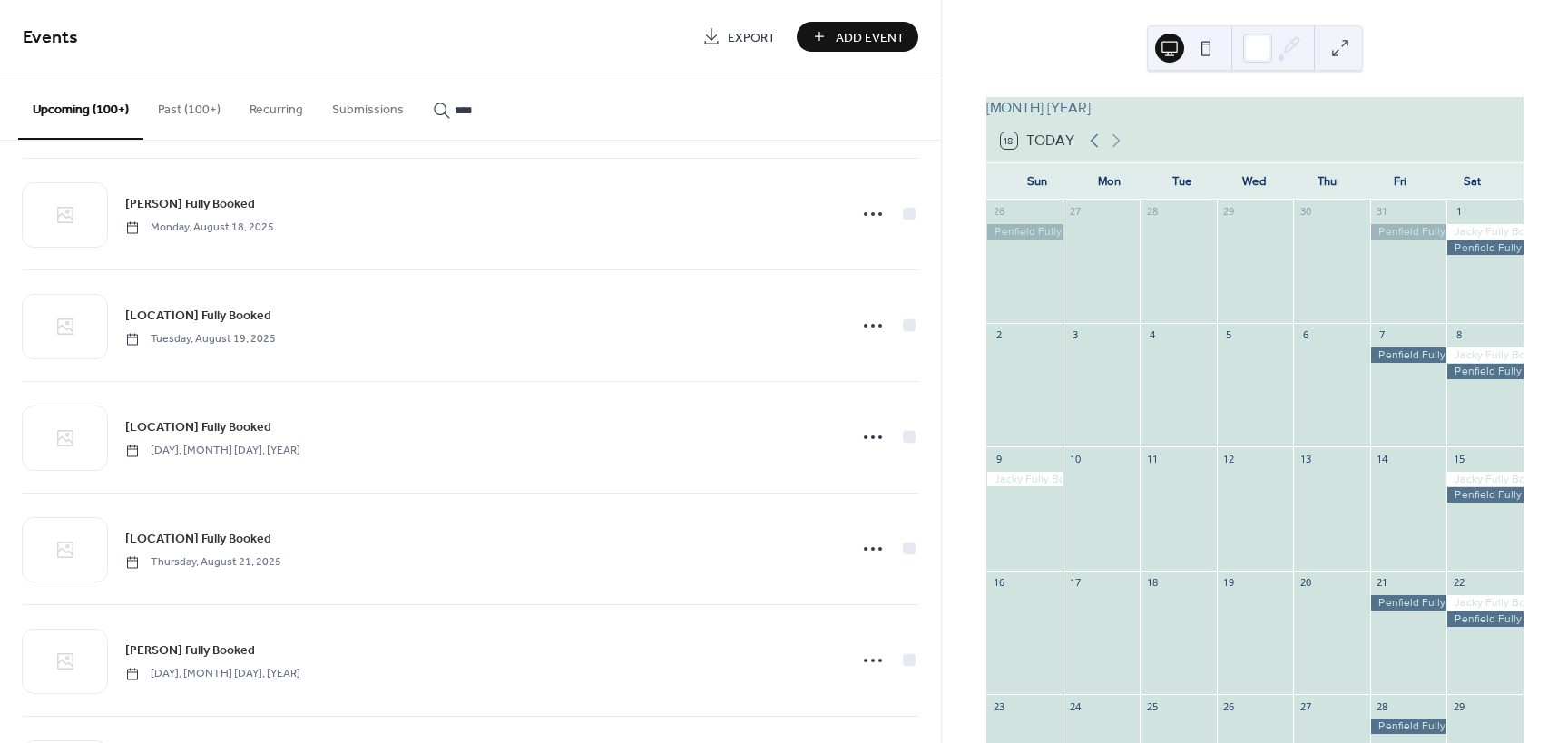 click 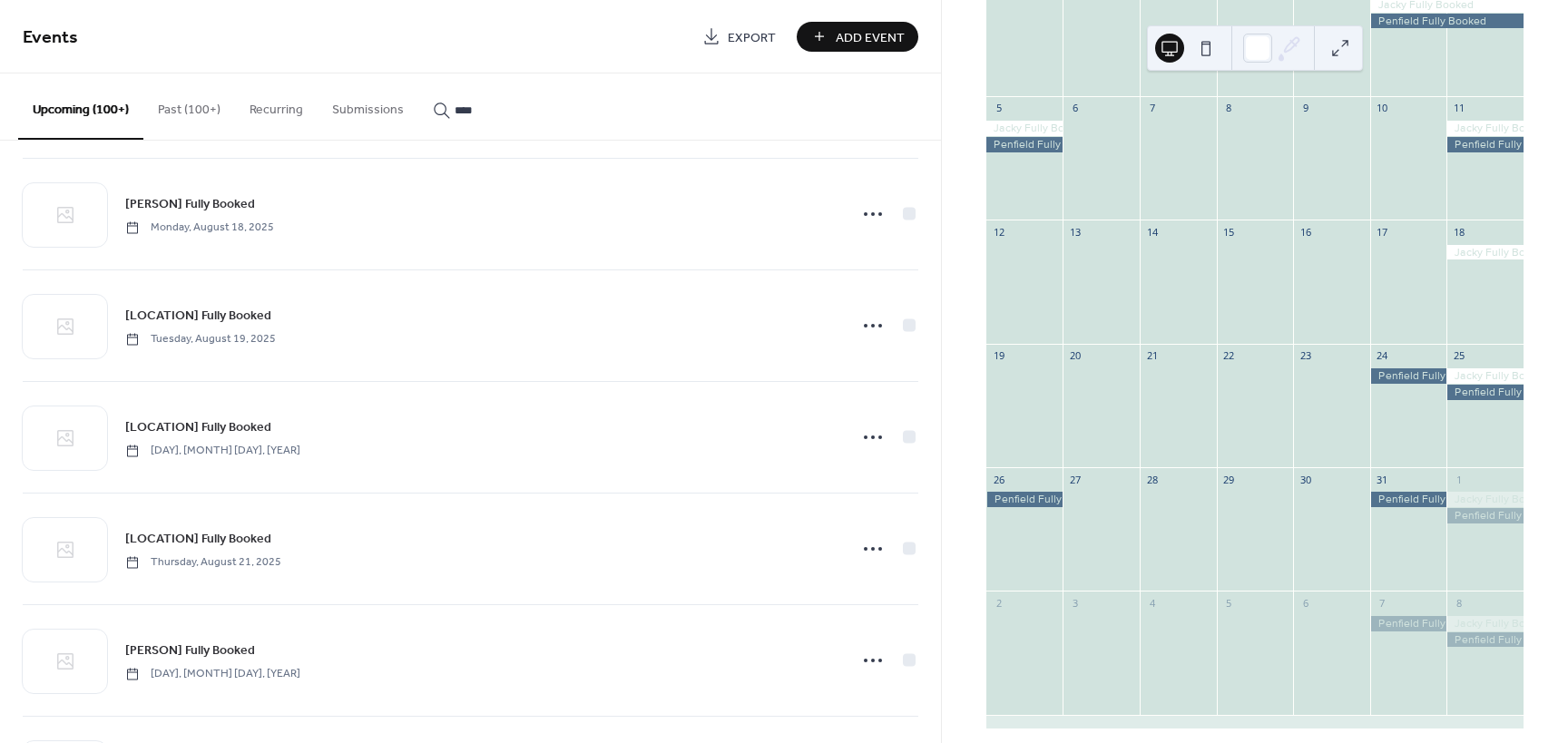 scroll, scrollTop: 253, scrollLeft: 0, axis: vertical 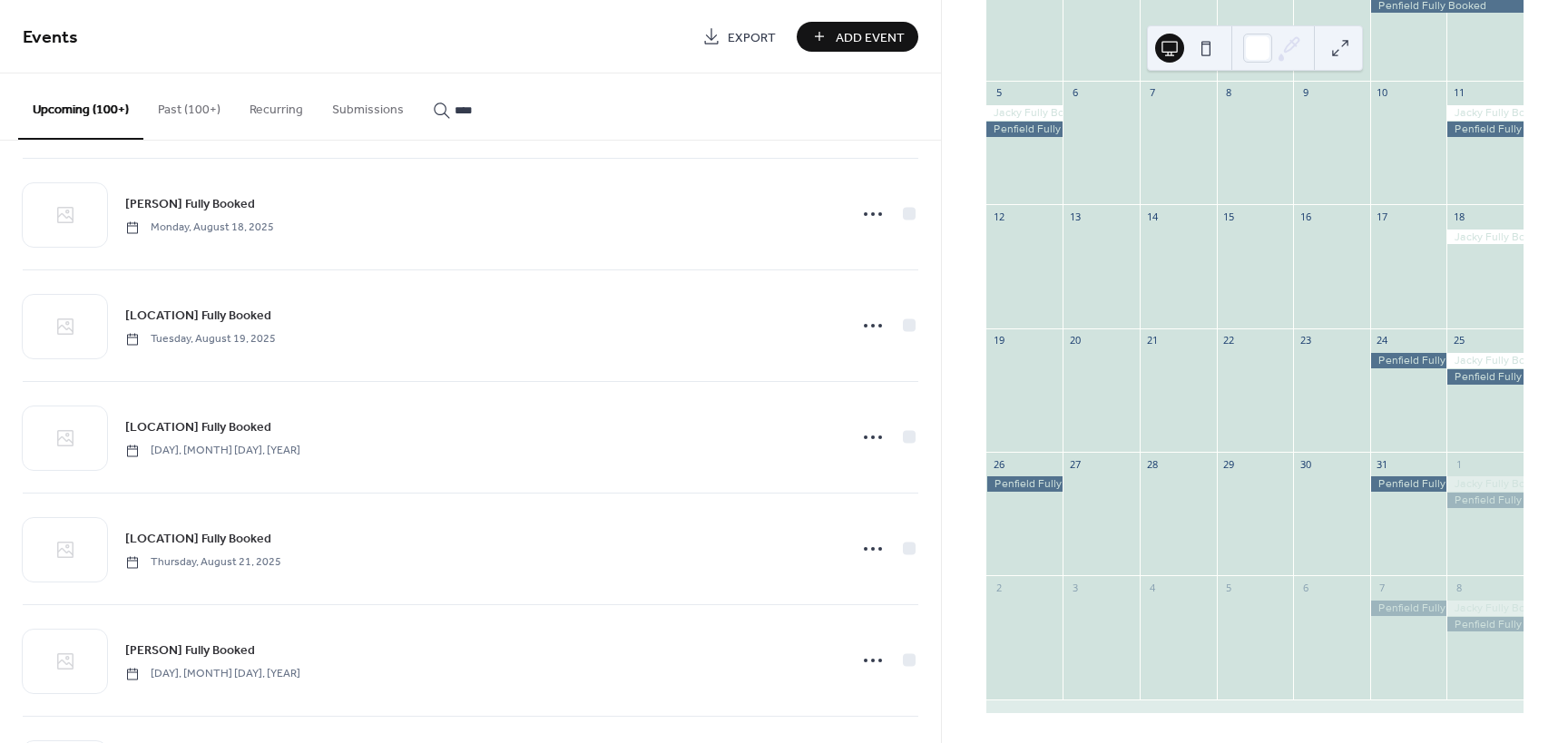 click at bounding box center [1408, 484] 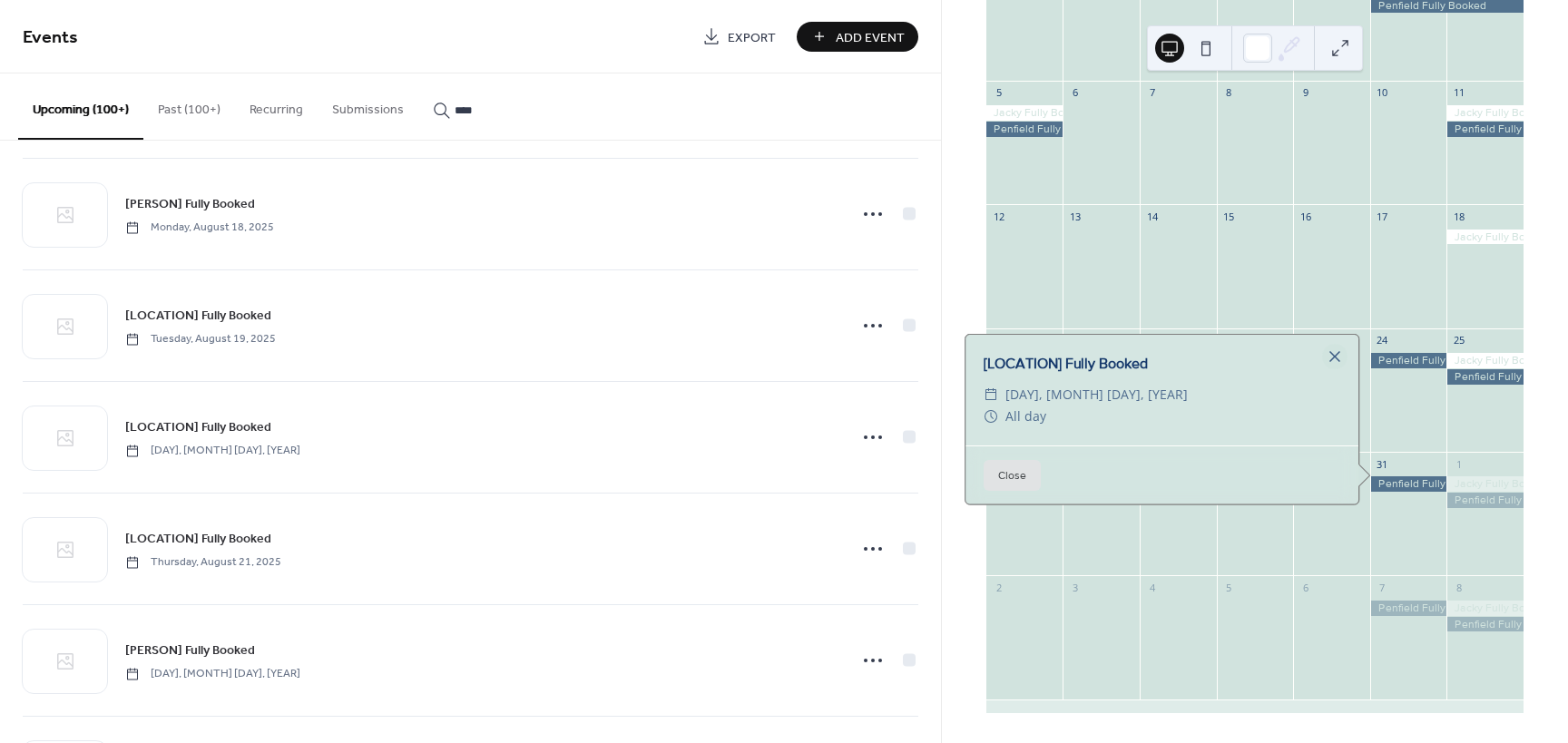 click on "Close" at bounding box center [1012, 475] 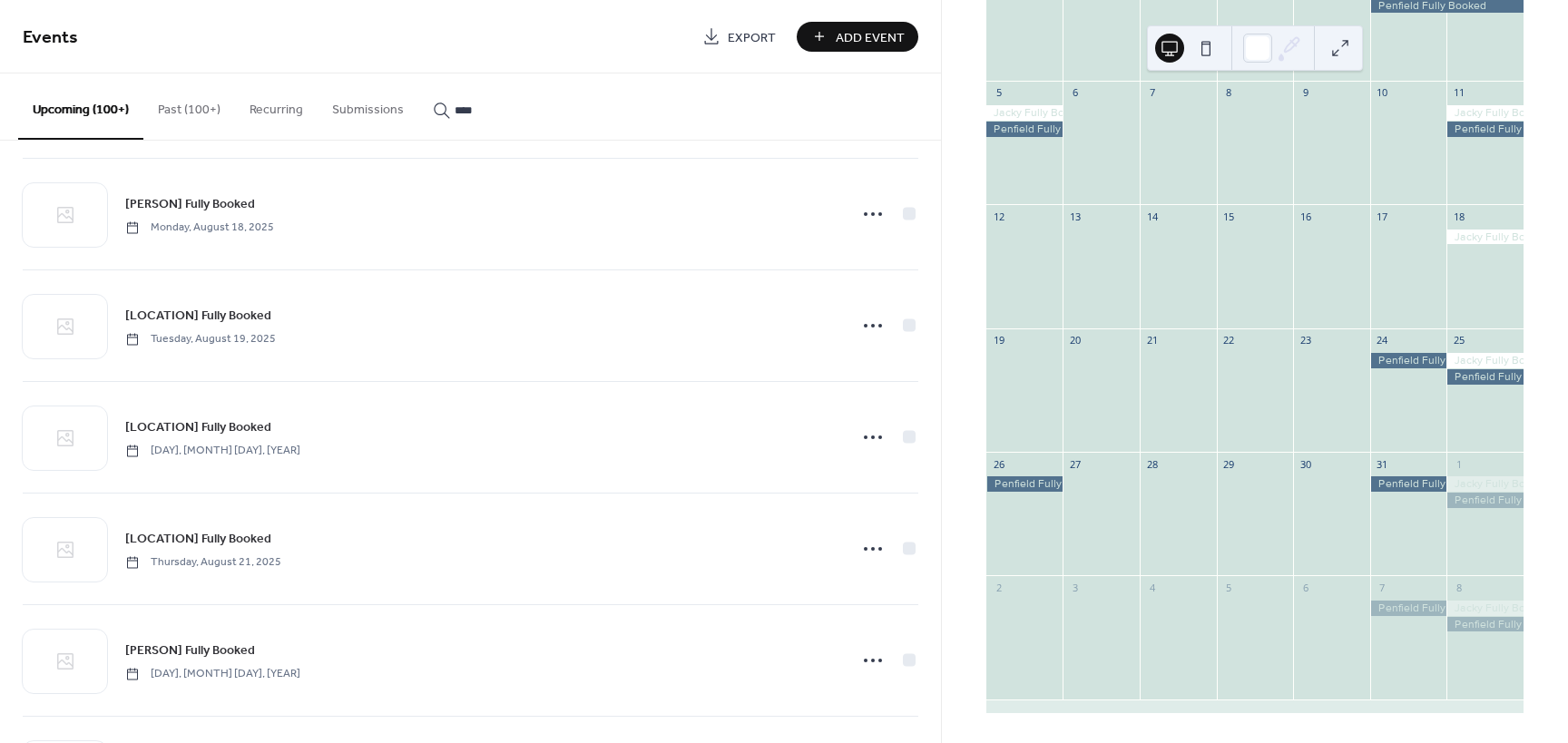 drag, startPoint x: 1379, startPoint y: 486, endPoint x: 1404, endPoint y: 482, distance: 25.31798 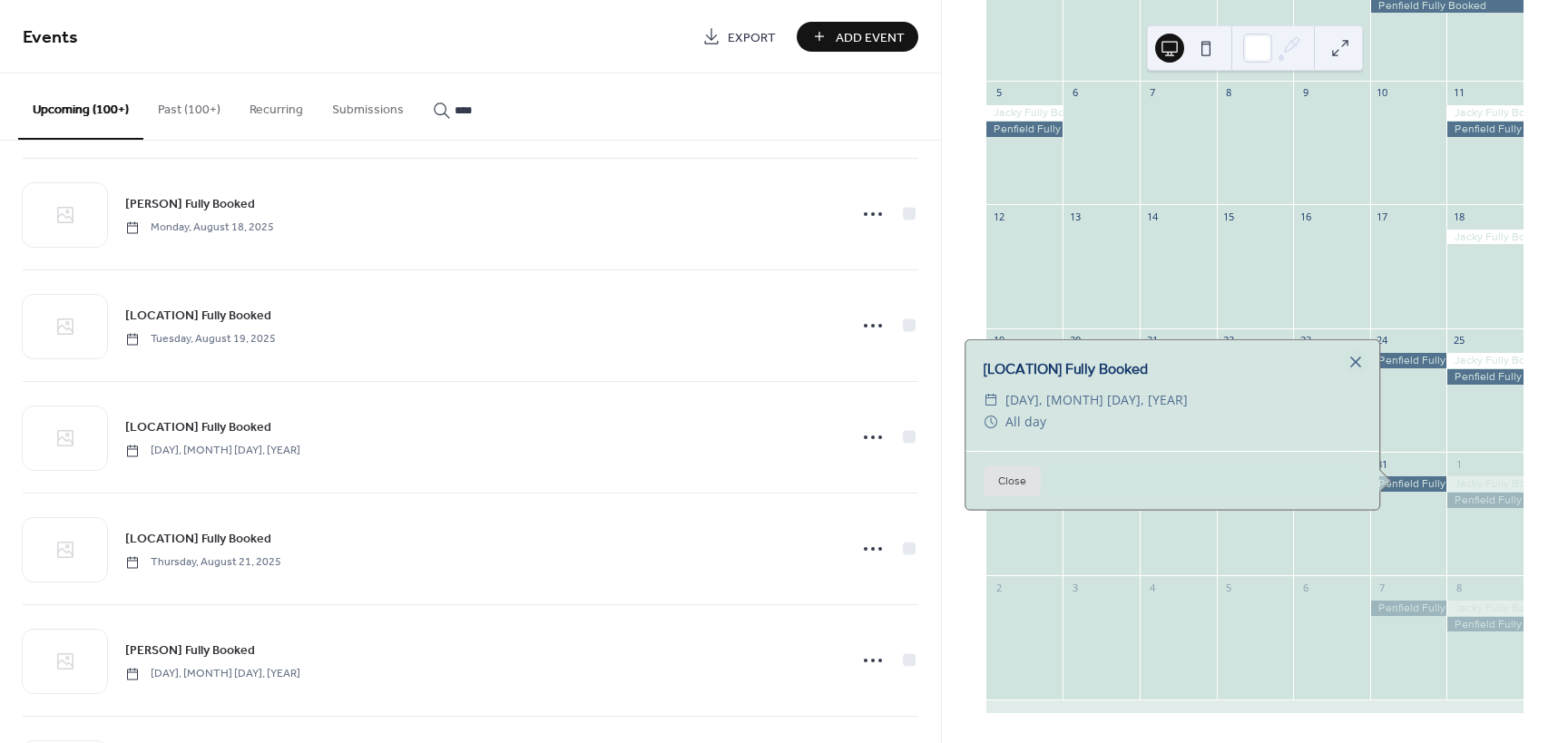 click at bounding box center (1408, 484) 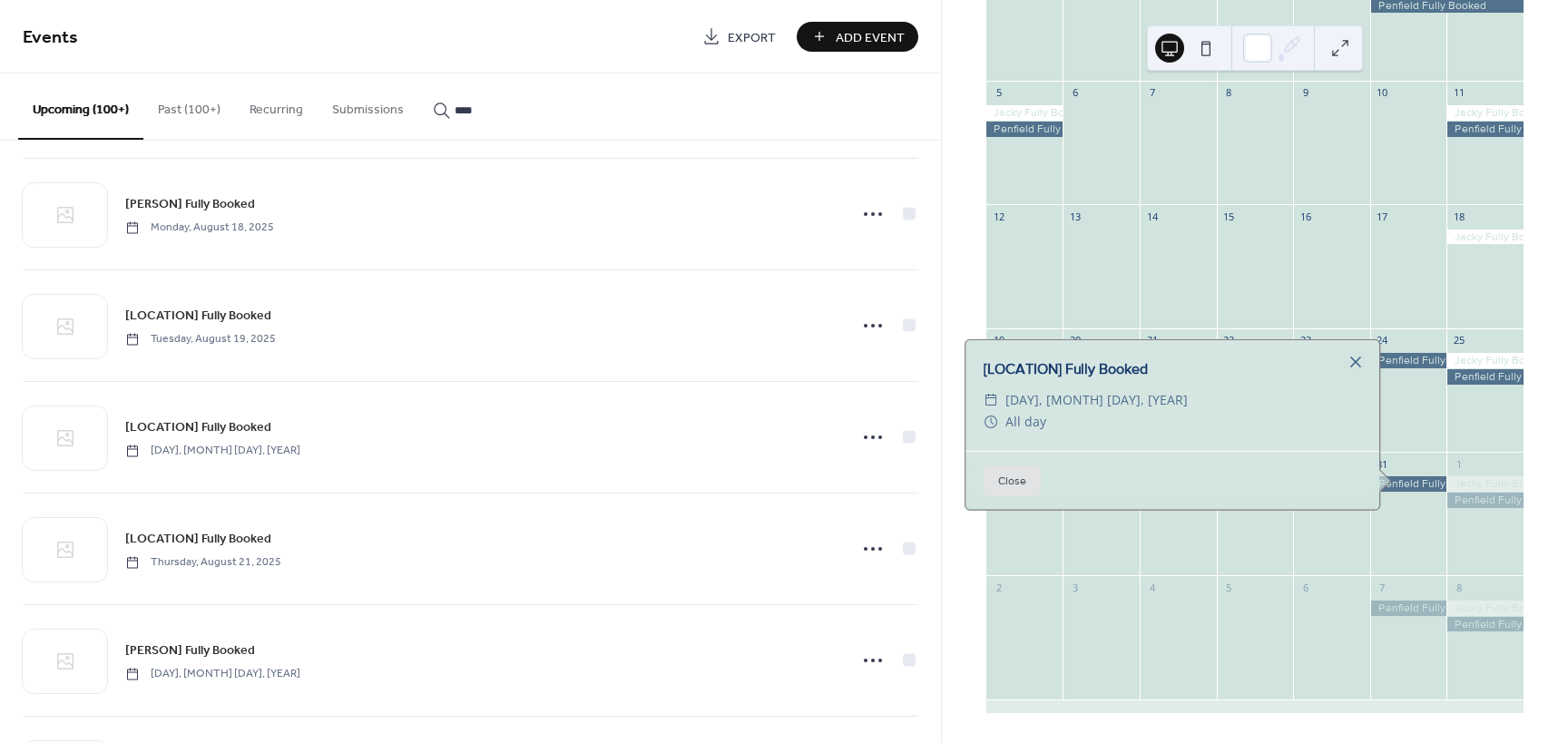 click at bounding box center (1340, 48) 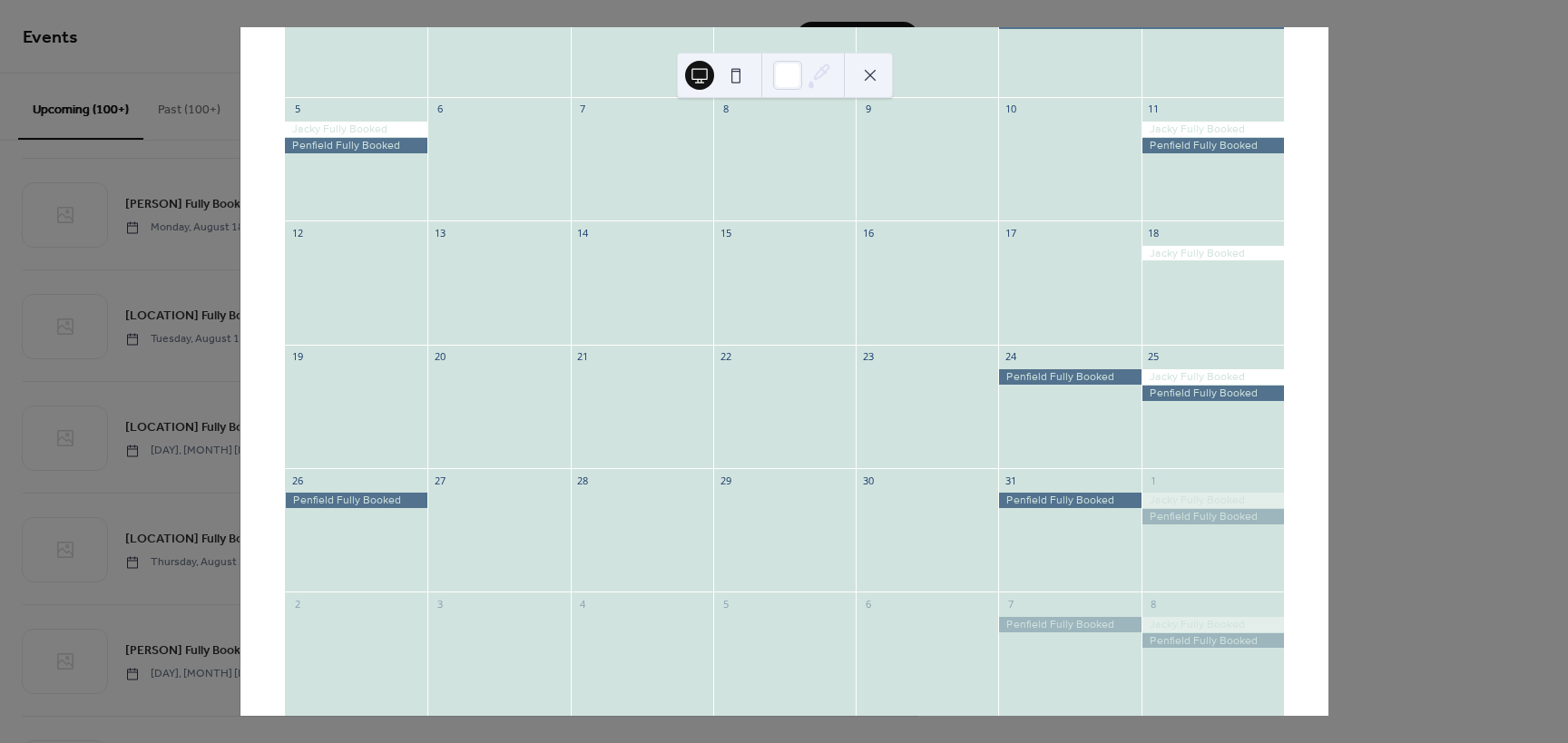 scroll, scrollTop: 220, scrollLeft: 0, axis: vertical 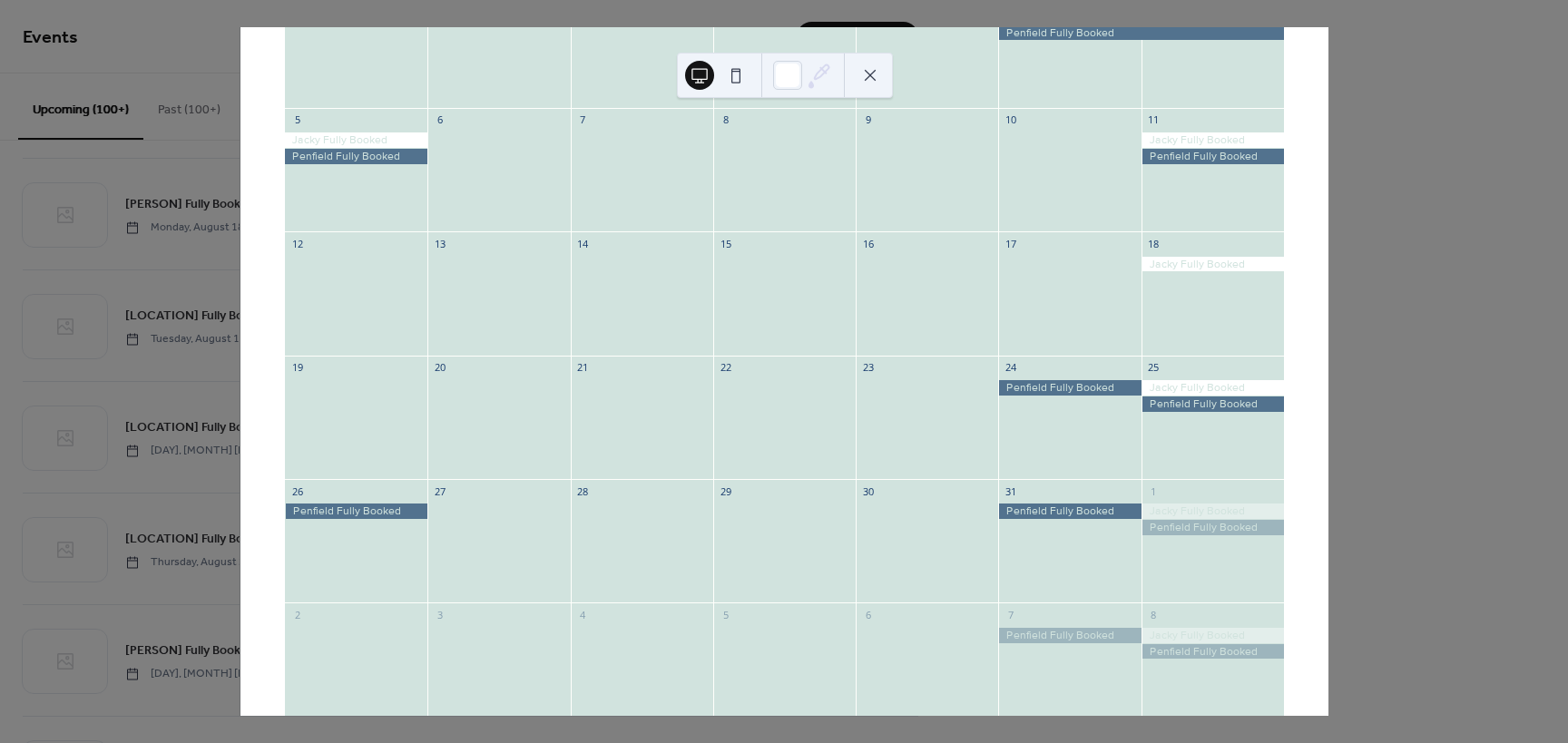 click 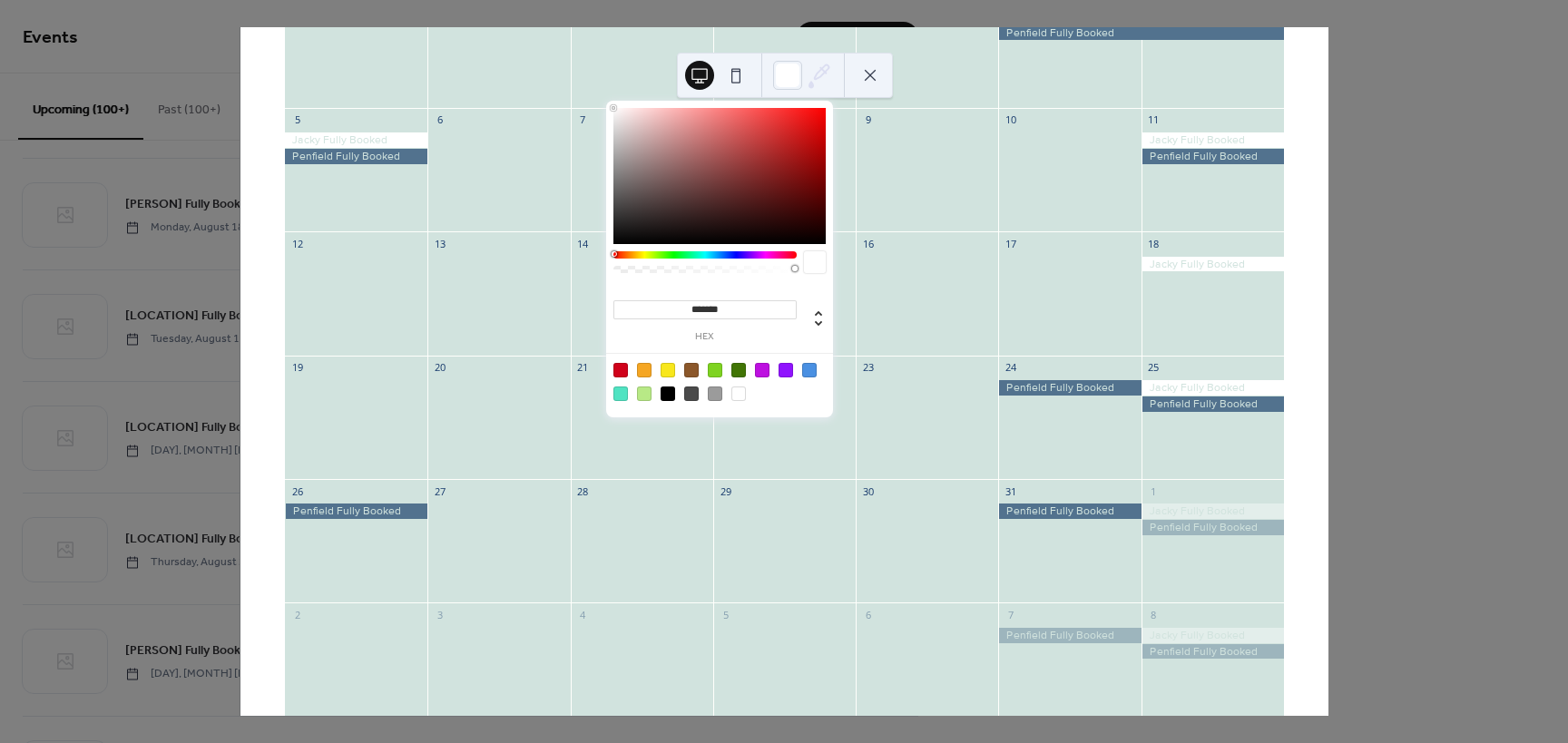 click at bounding box center [736, 75] 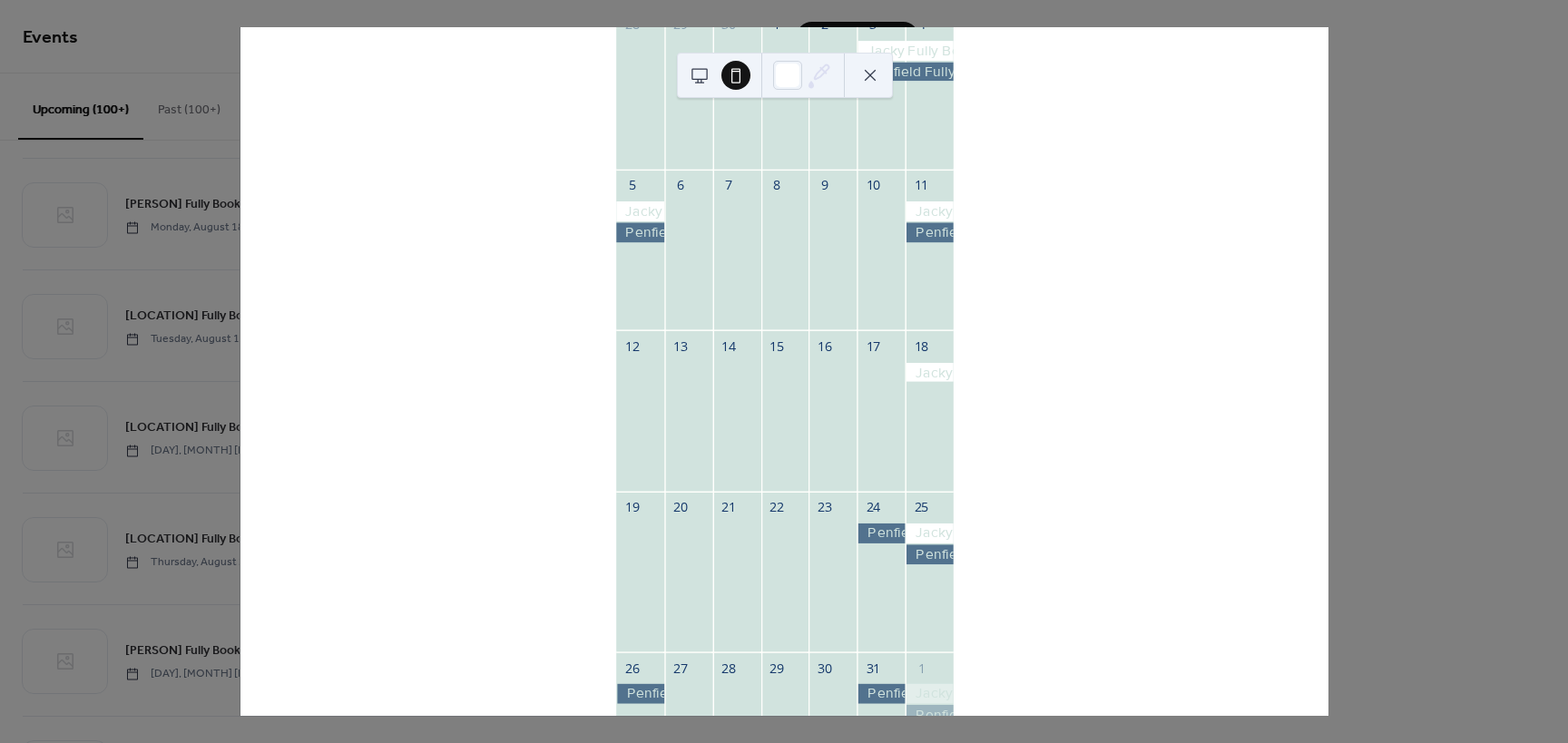 scroll, scrollTop: 0, scrollLeft: 0, axis: both 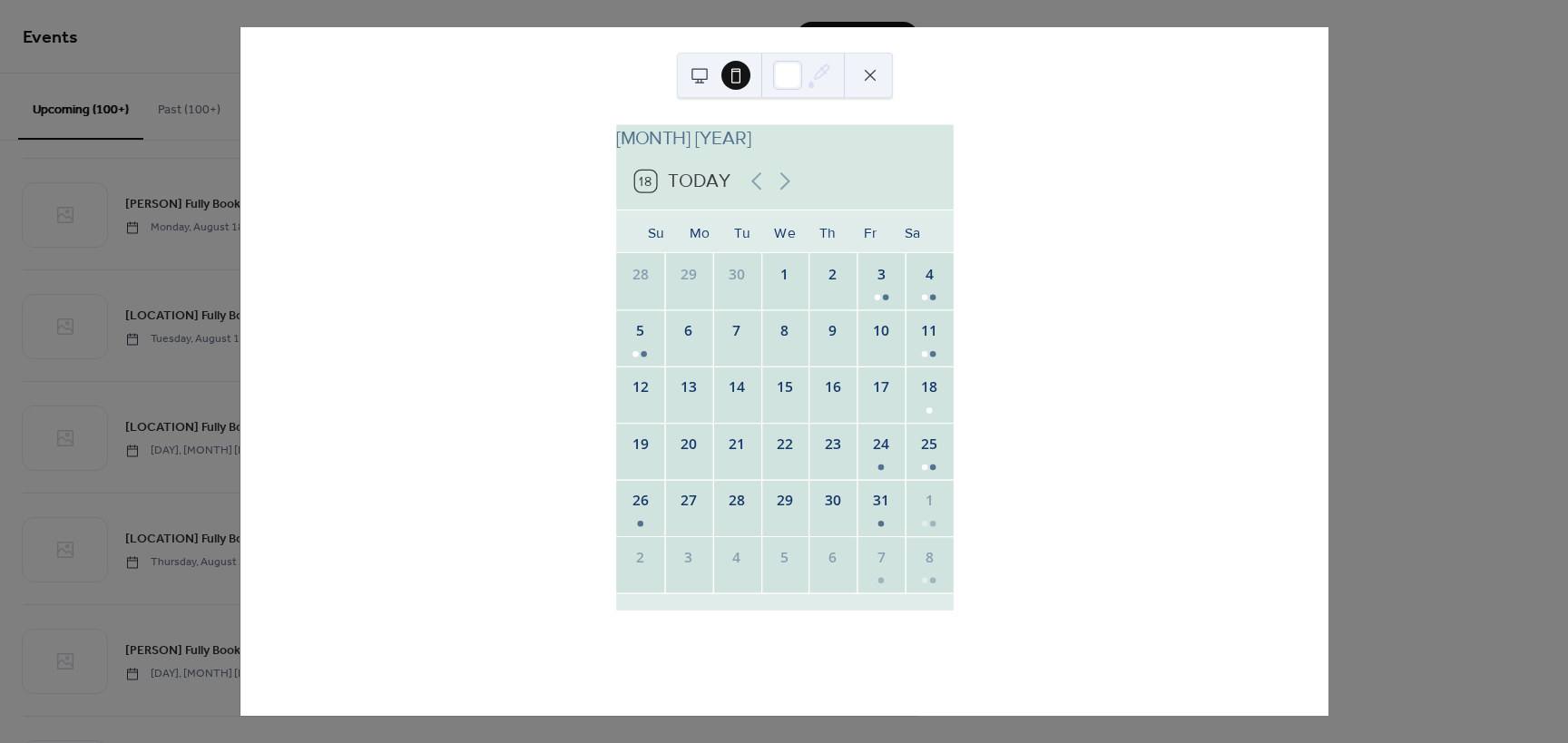 click at bounding box center (870, 75) 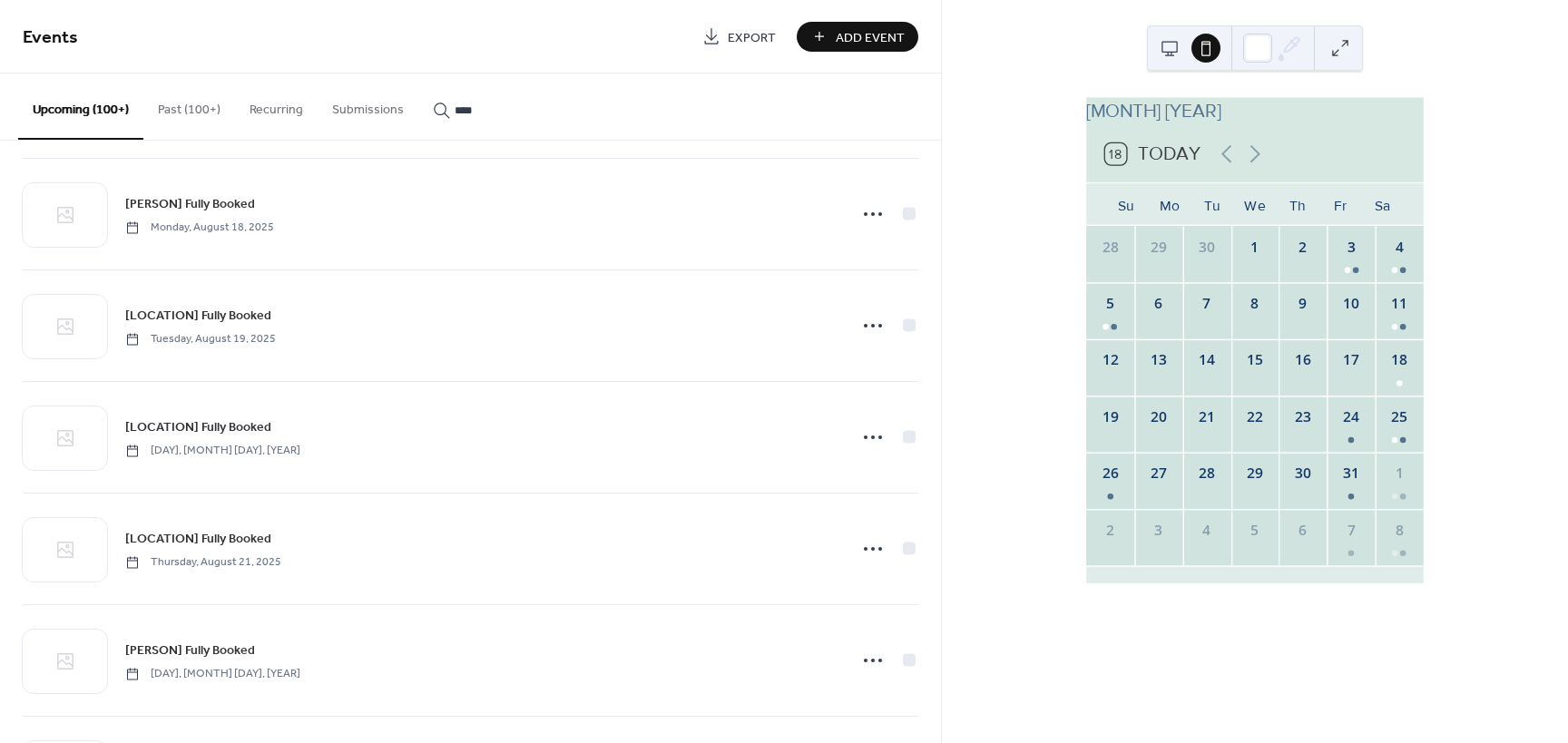 drag, startPoint x: 1490, startPoint y: 247, endPoint x: 1492, endPoint y: 268, distance: 21.095023 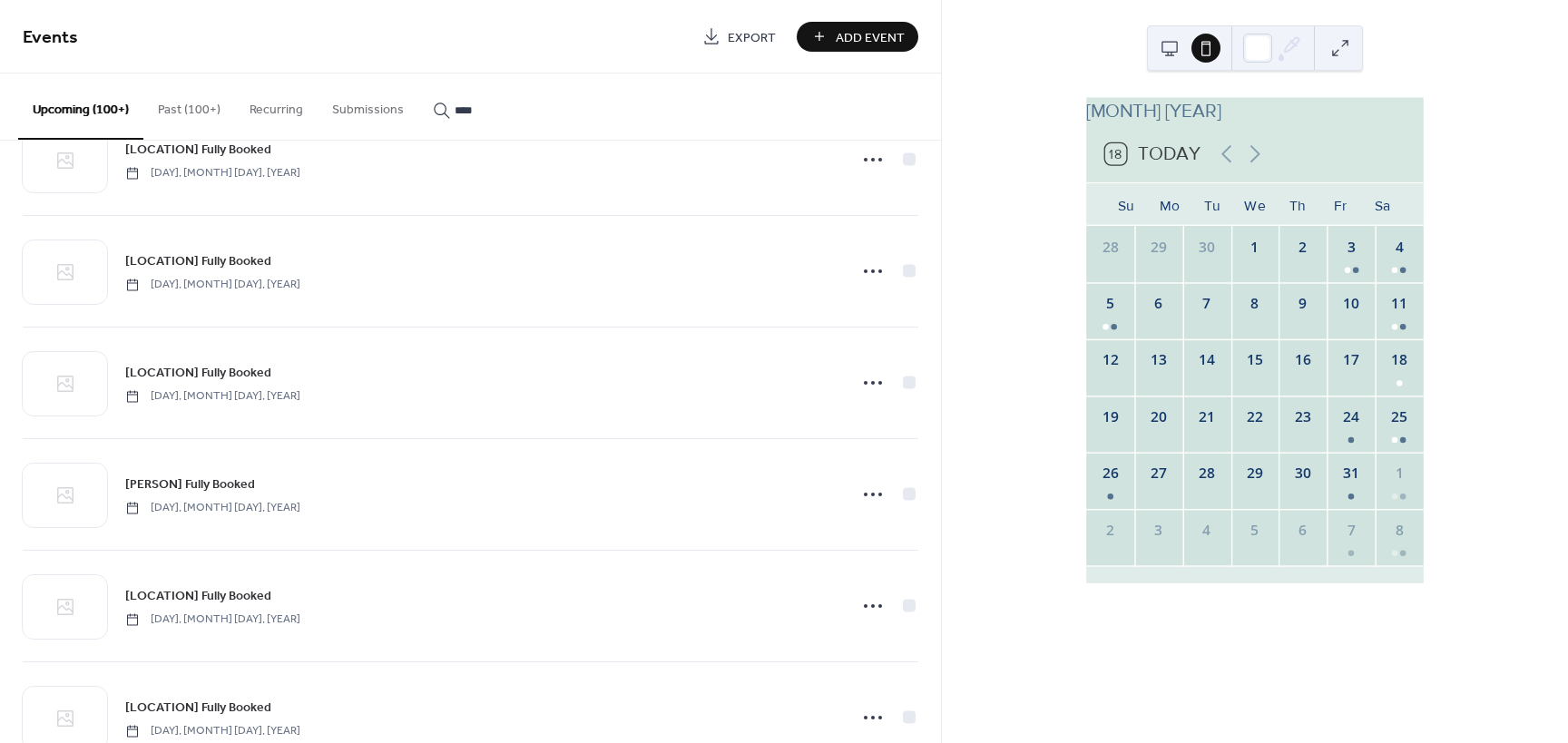 scroll, scrollTop: 17332, scrollLeft: 0, axis: vertical 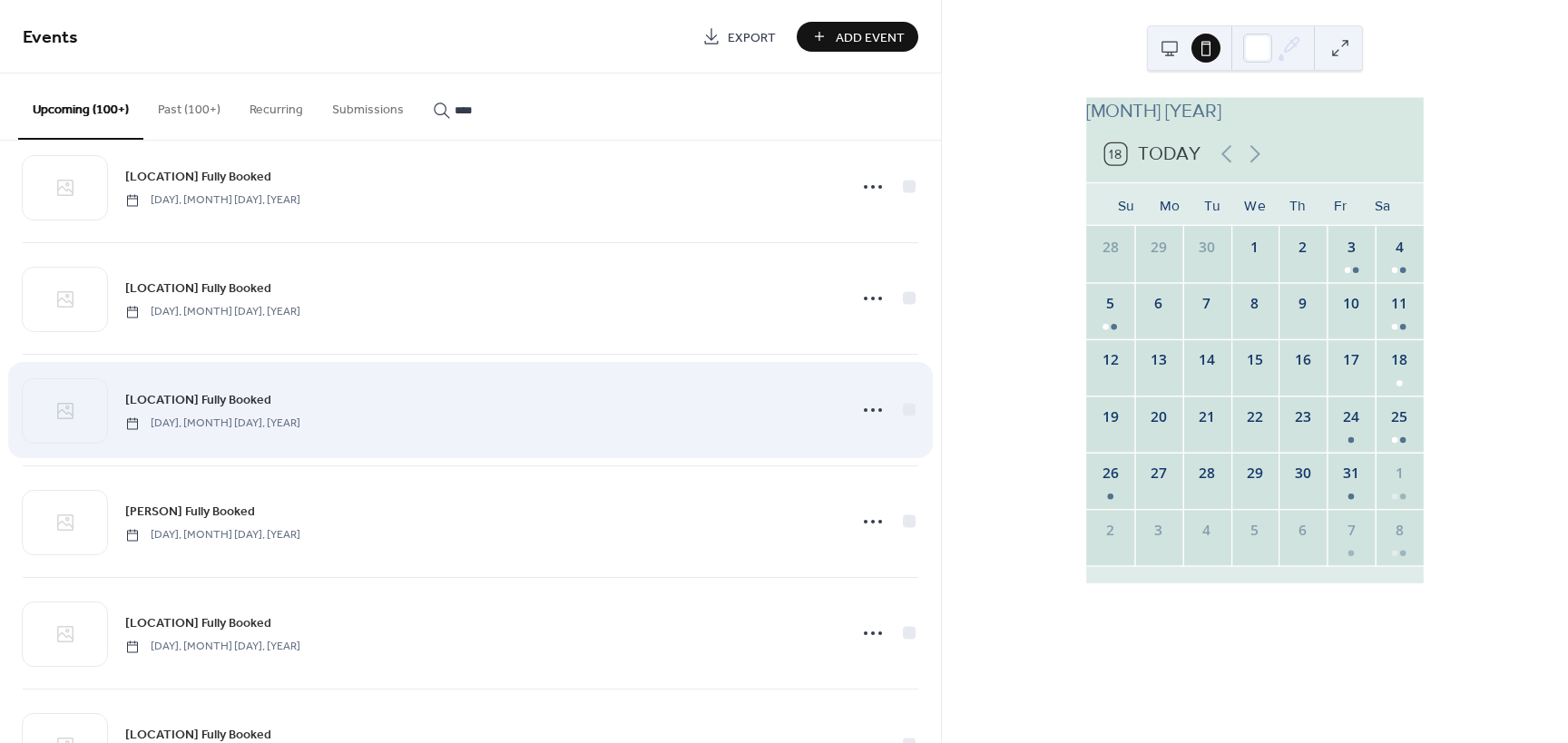 click on "[PERSON] Fully Booked [DAY], [MONTH] [DAY], [YEAR]" at bounding box center [480, 409] 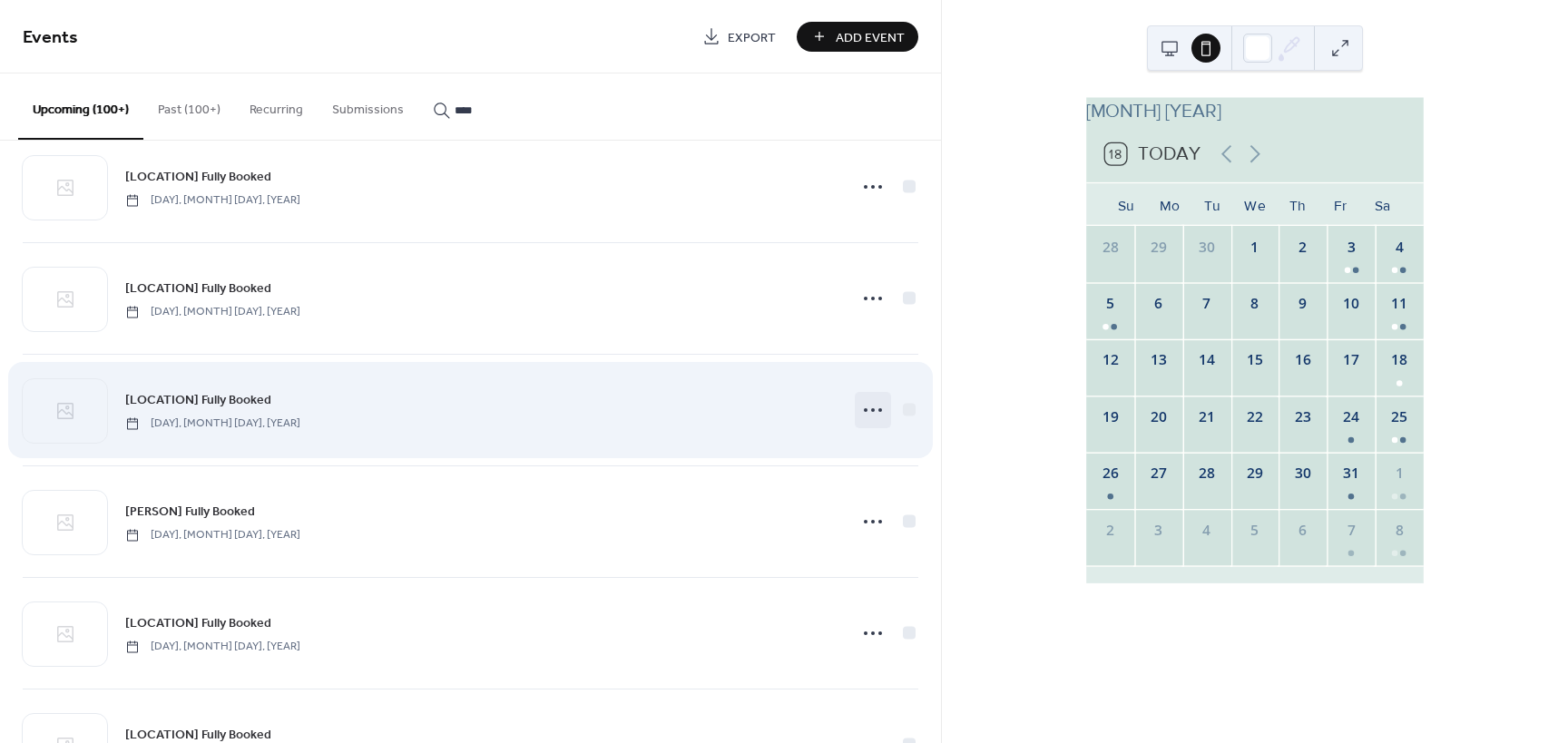 click 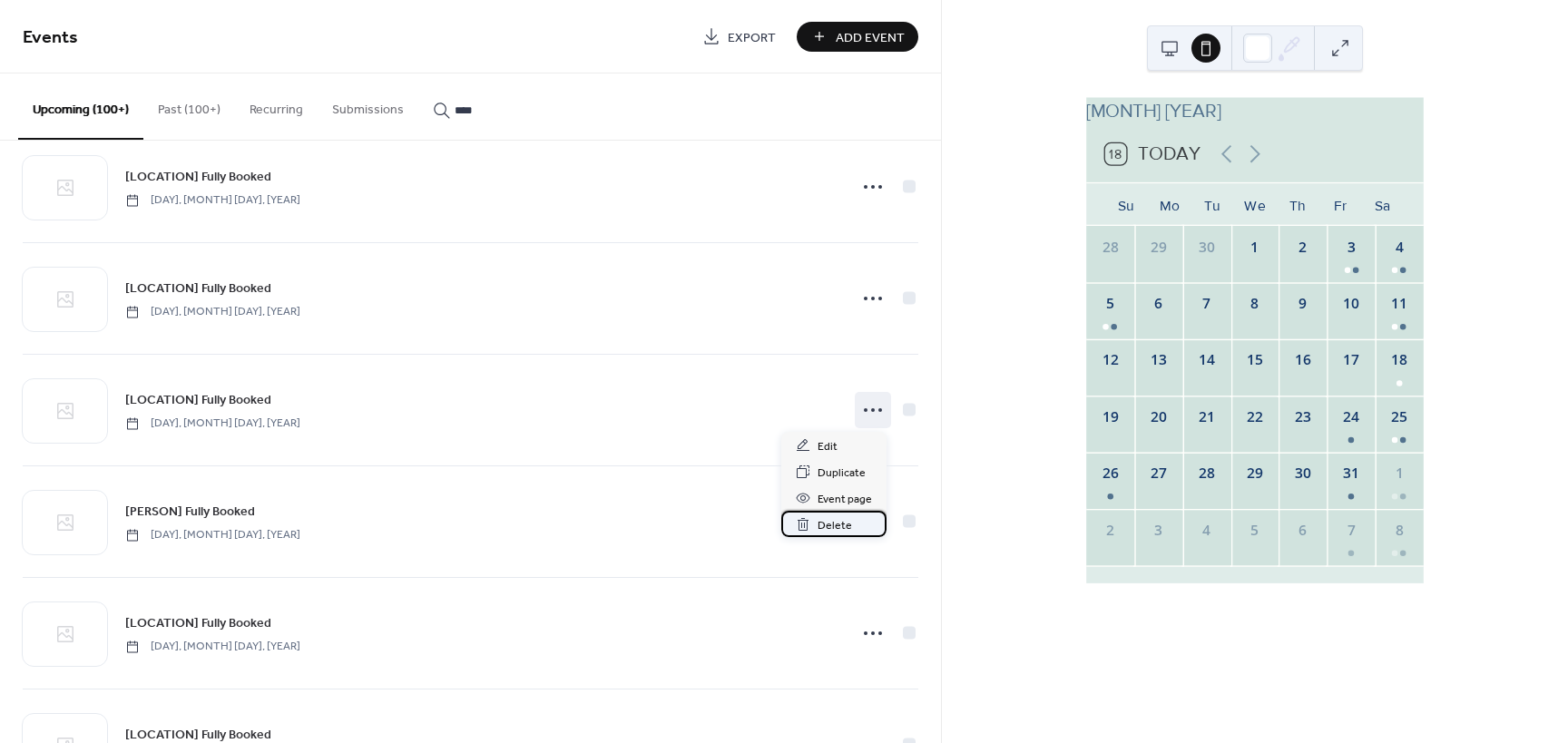 click on "Delete" at bounding box center [835, 525] 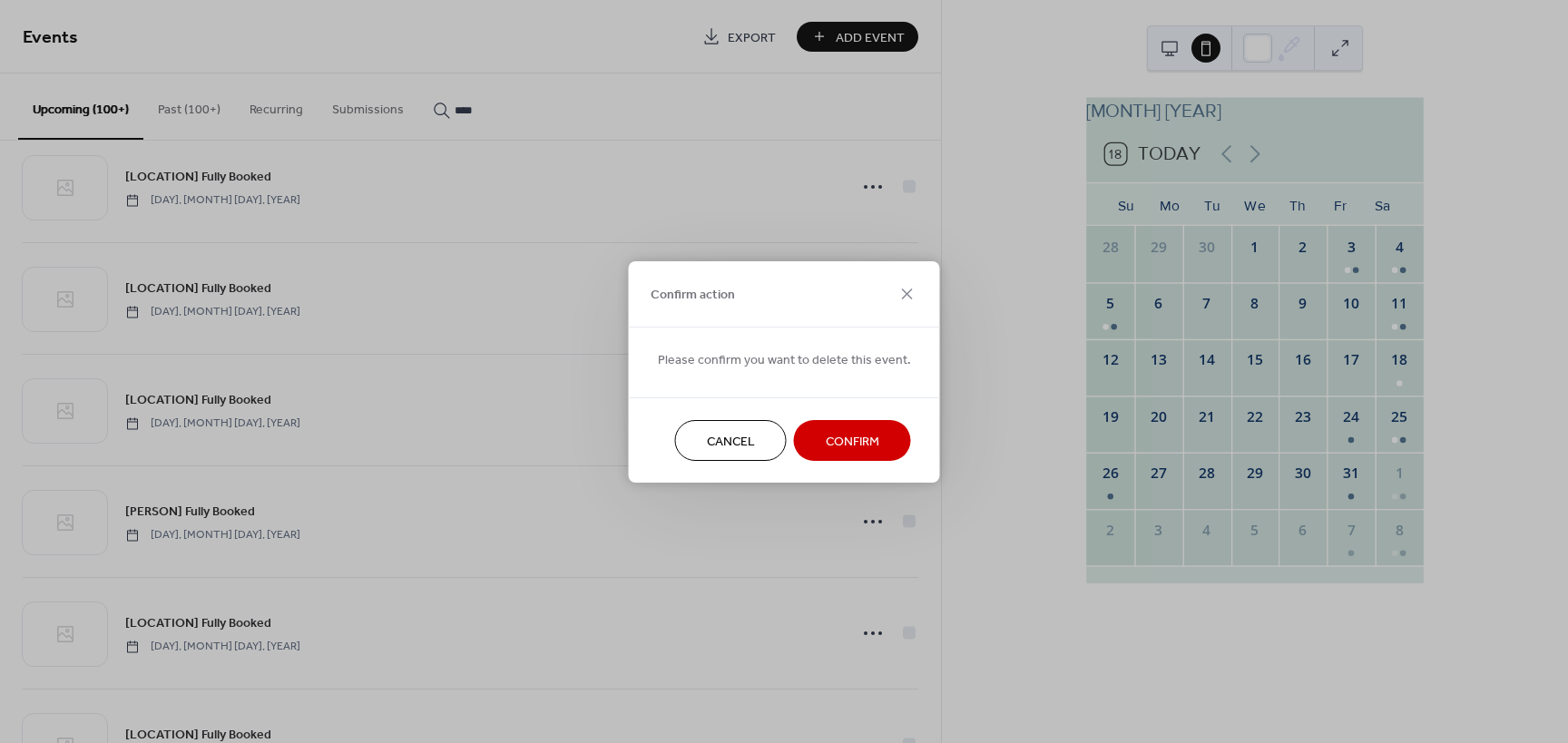 click on "Confirm" at bounding box center (852, 441) 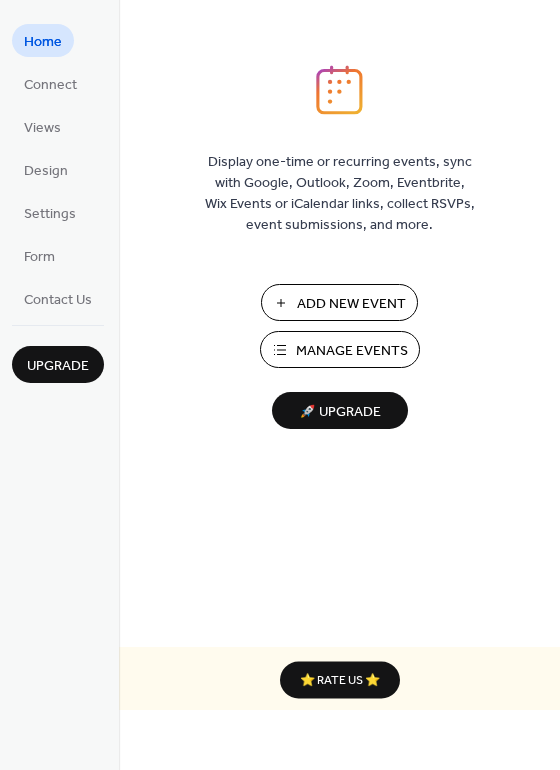 scroll, scrollTop: 0, scrollLeft: 0, axis: both 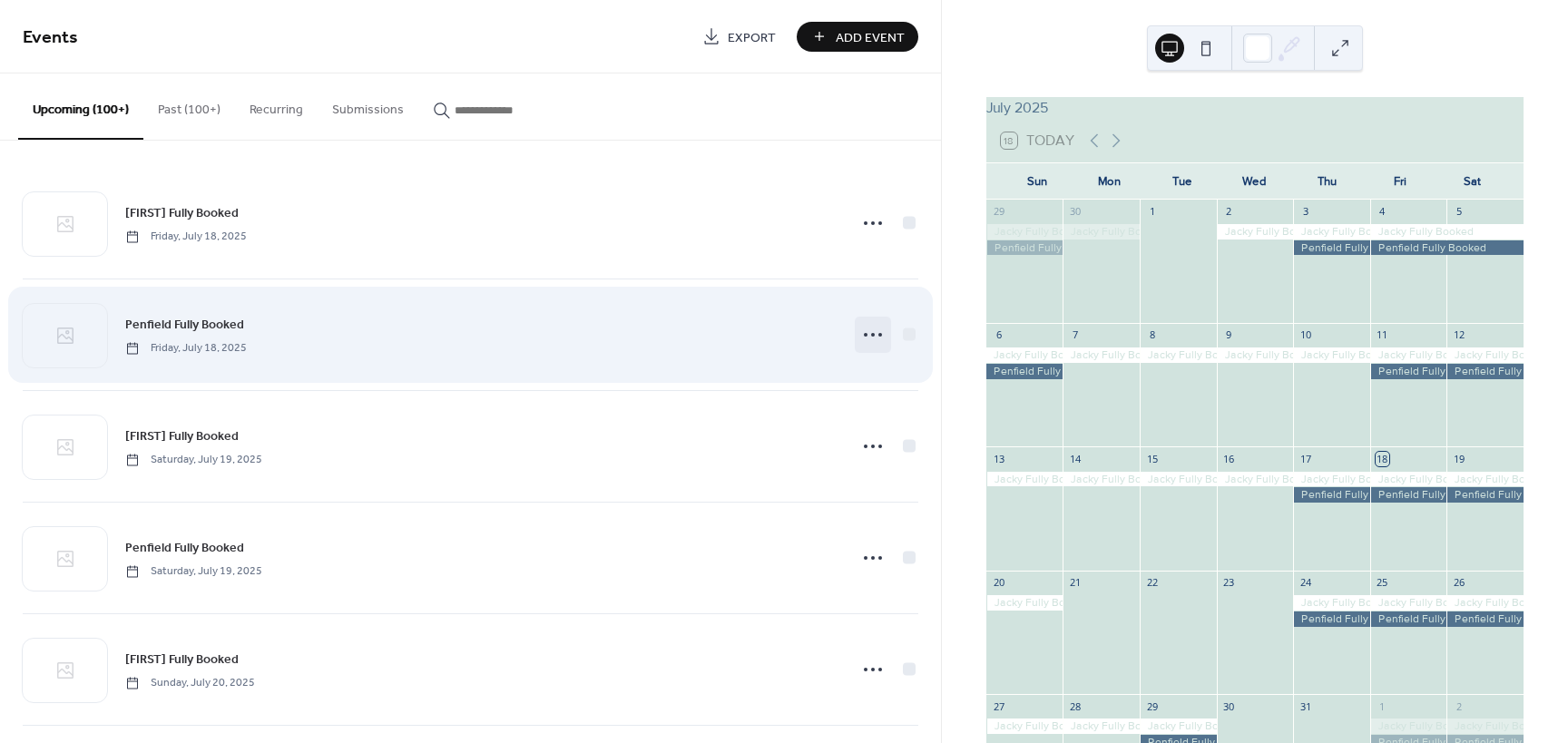 click 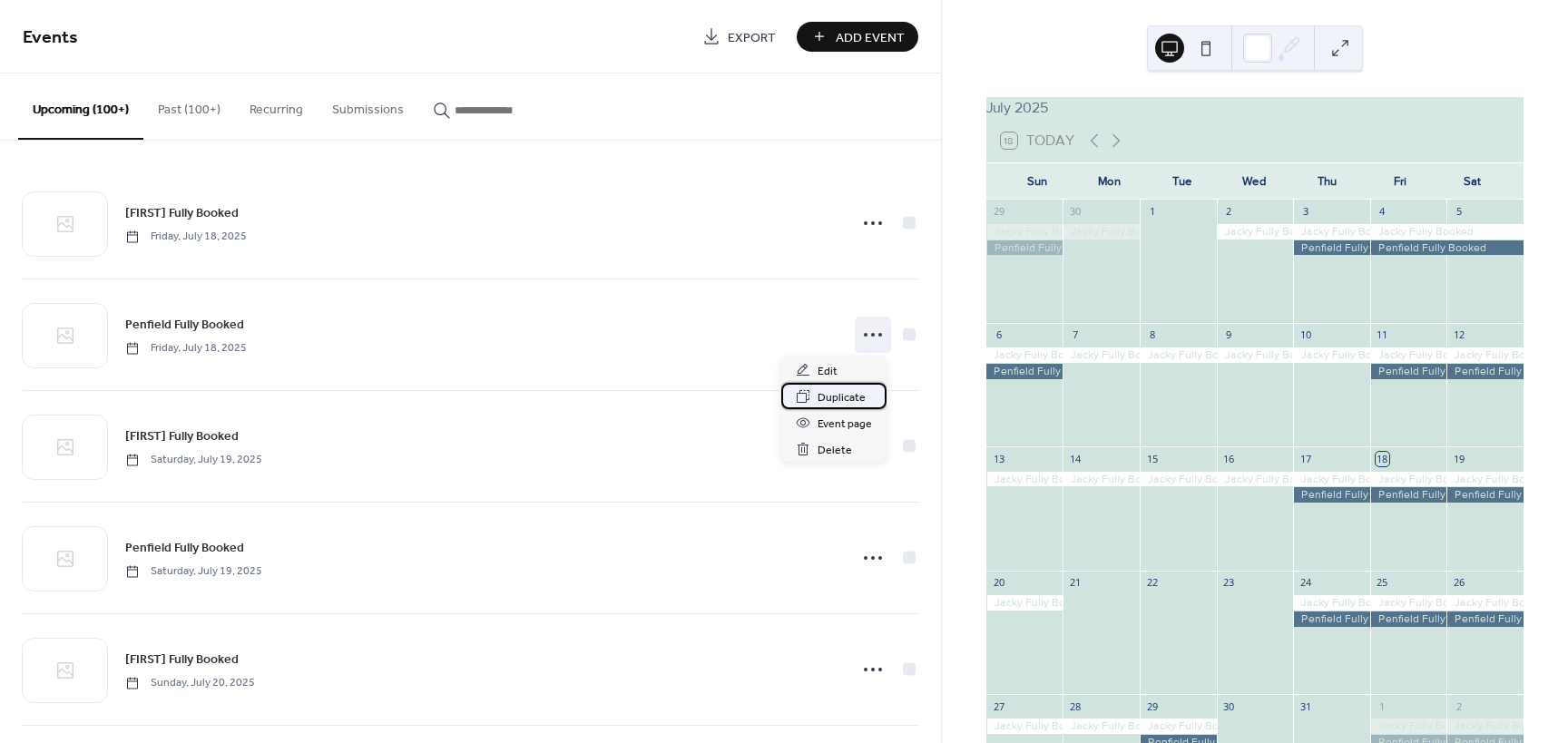 click on "Duplicate" at bounding box center (841, 397) 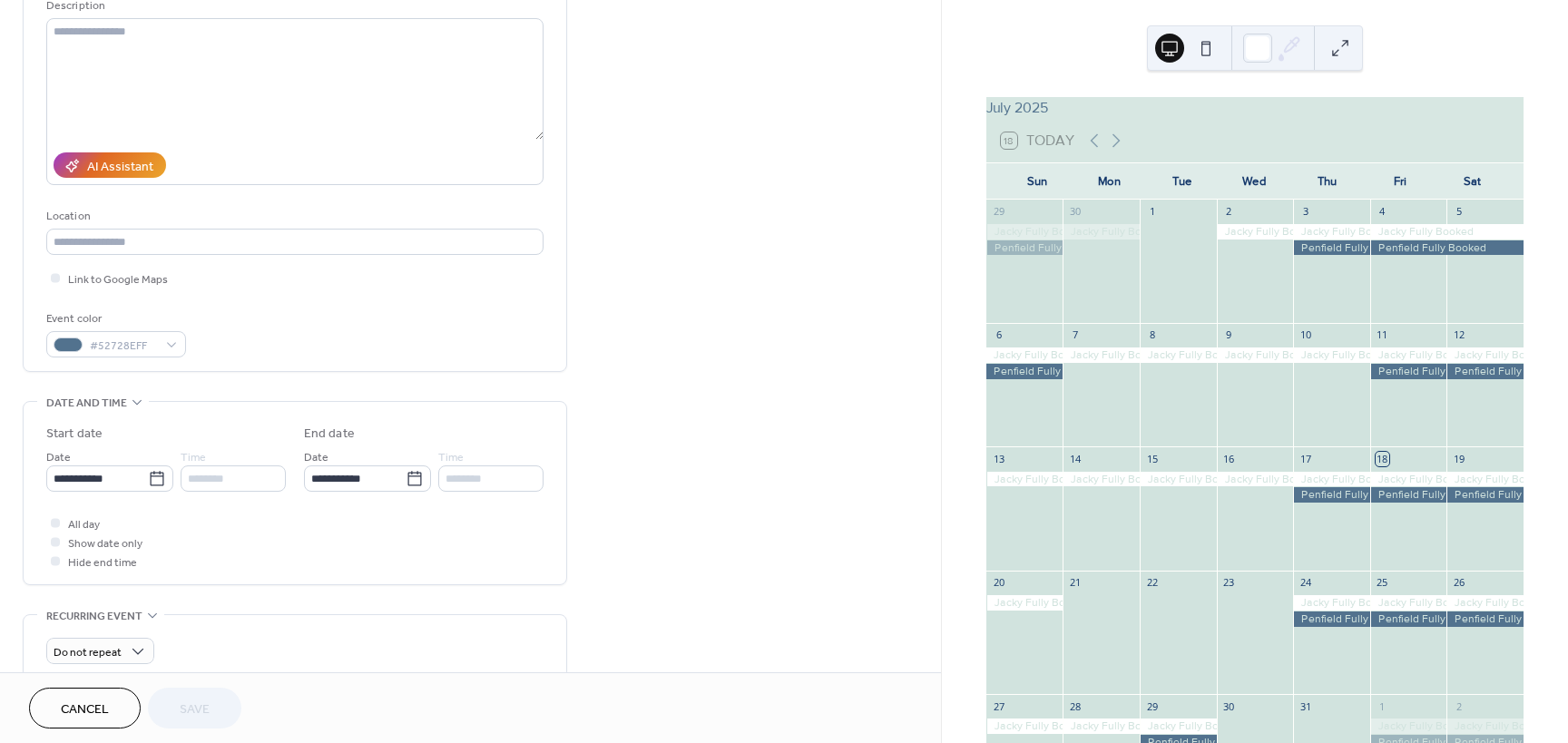 scroll, scrollTop: 454, scrollLeft: 0, axis: vertical 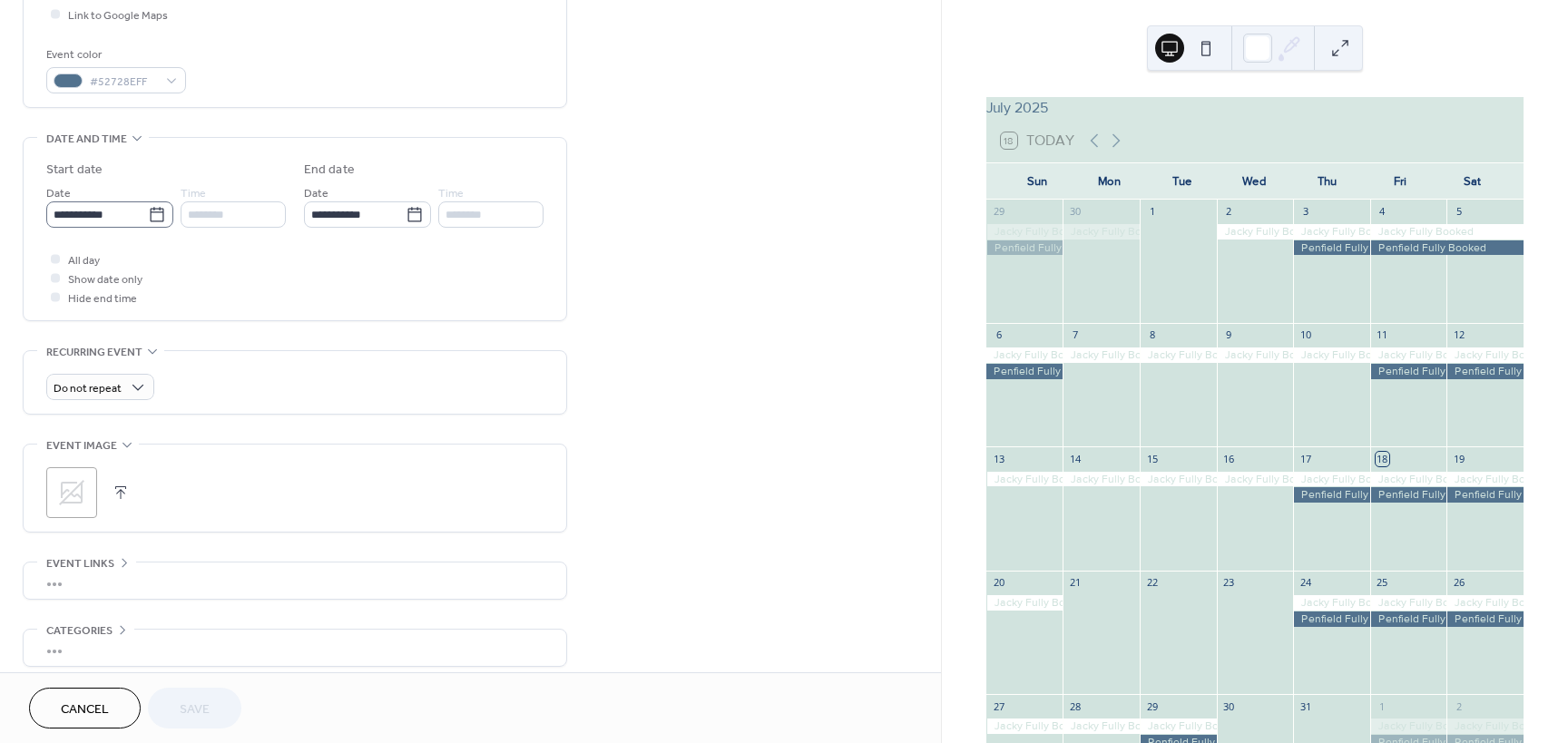 click 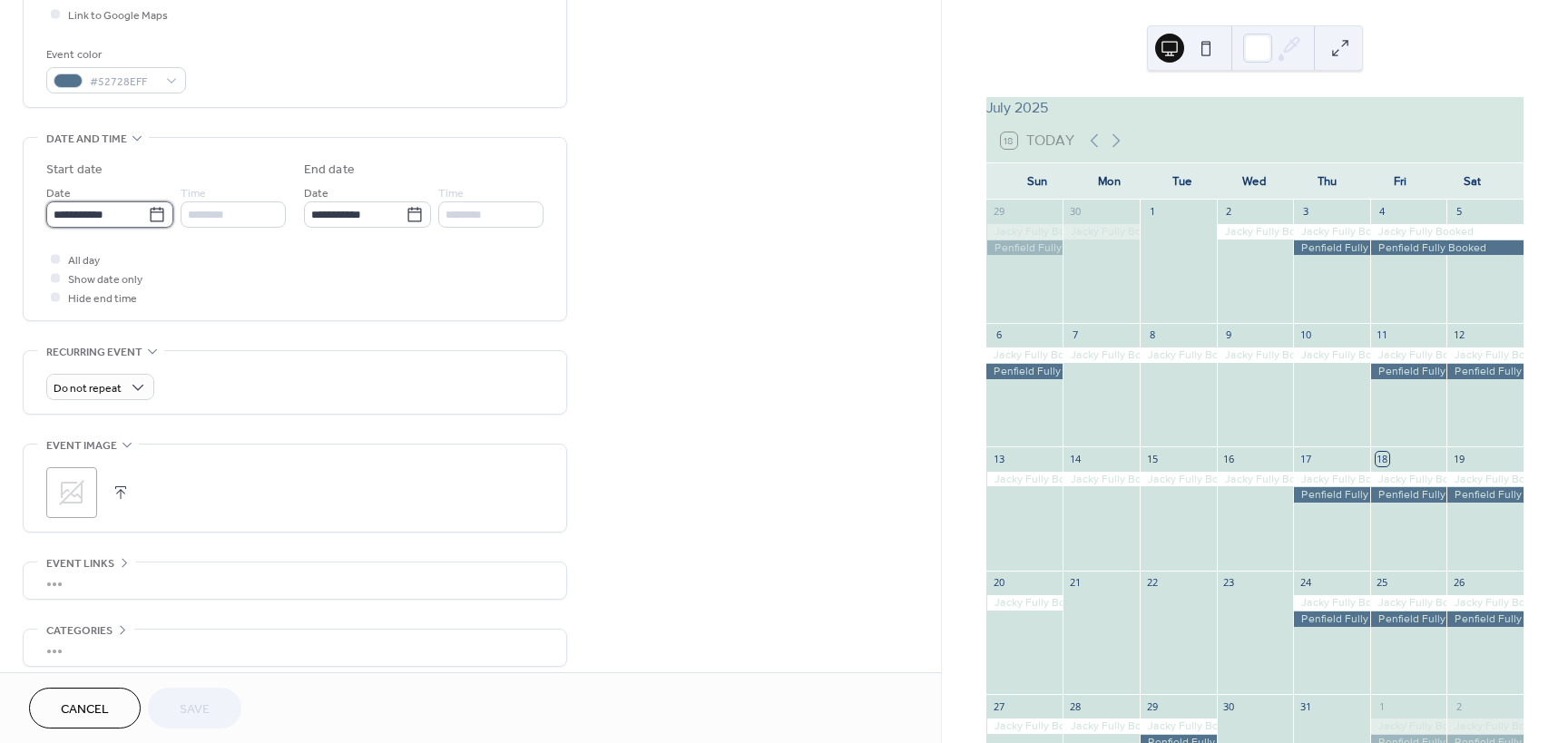 click on "**********" at bounding box center [97, 214] 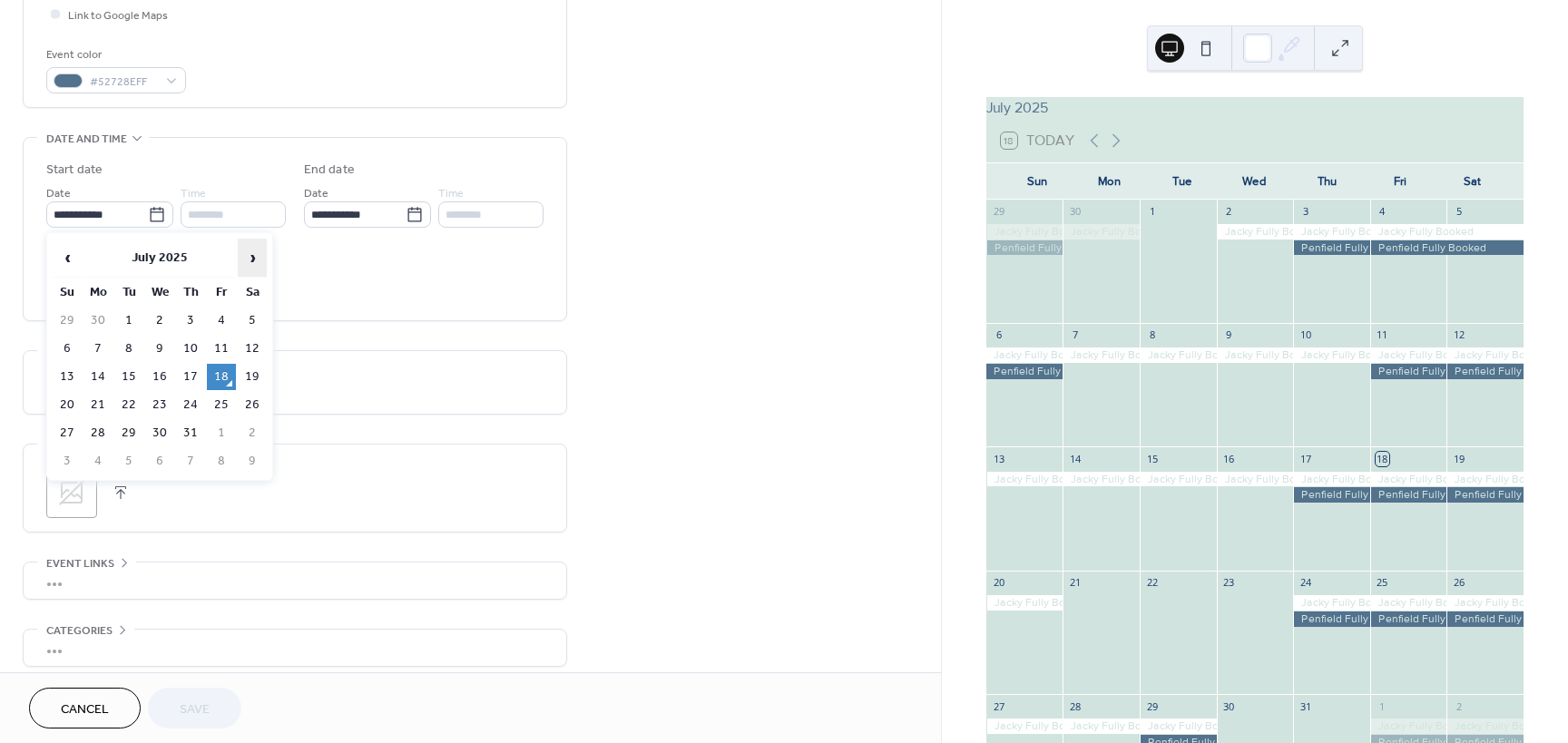 click on "›" at bounding box center (252, 258) 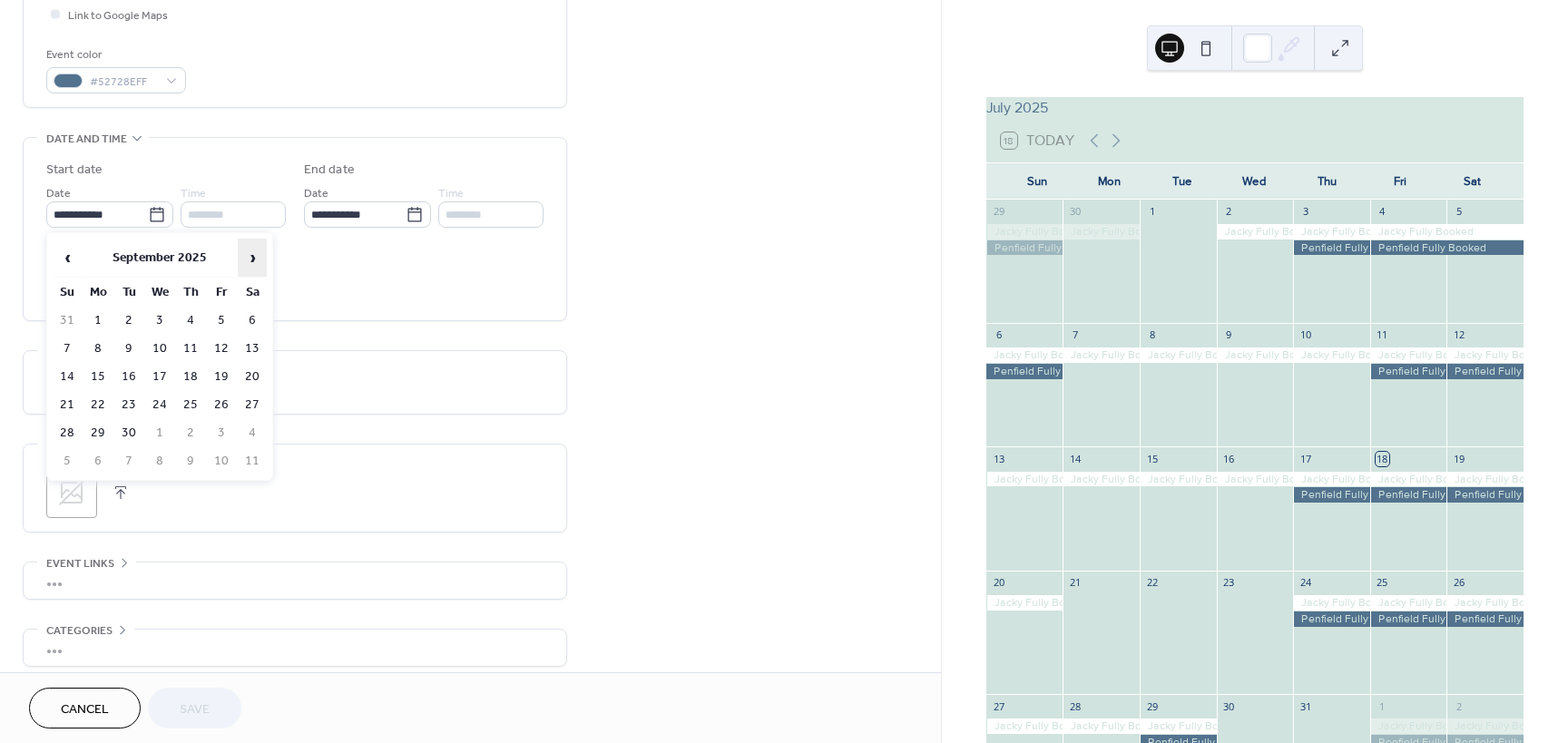 click on "›" at bounding box center (252, 258) 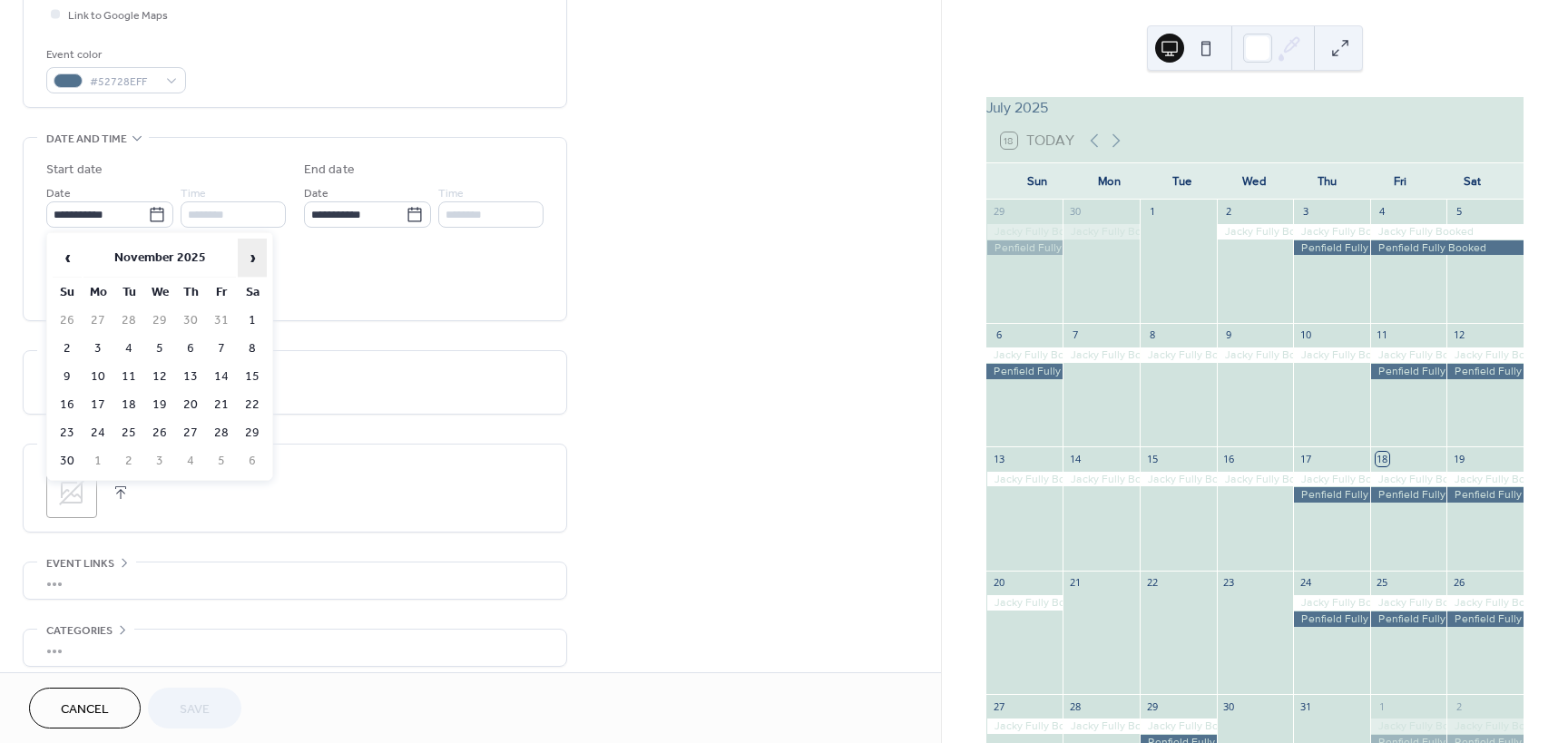 click on "›" at bounding box center (252, 258) 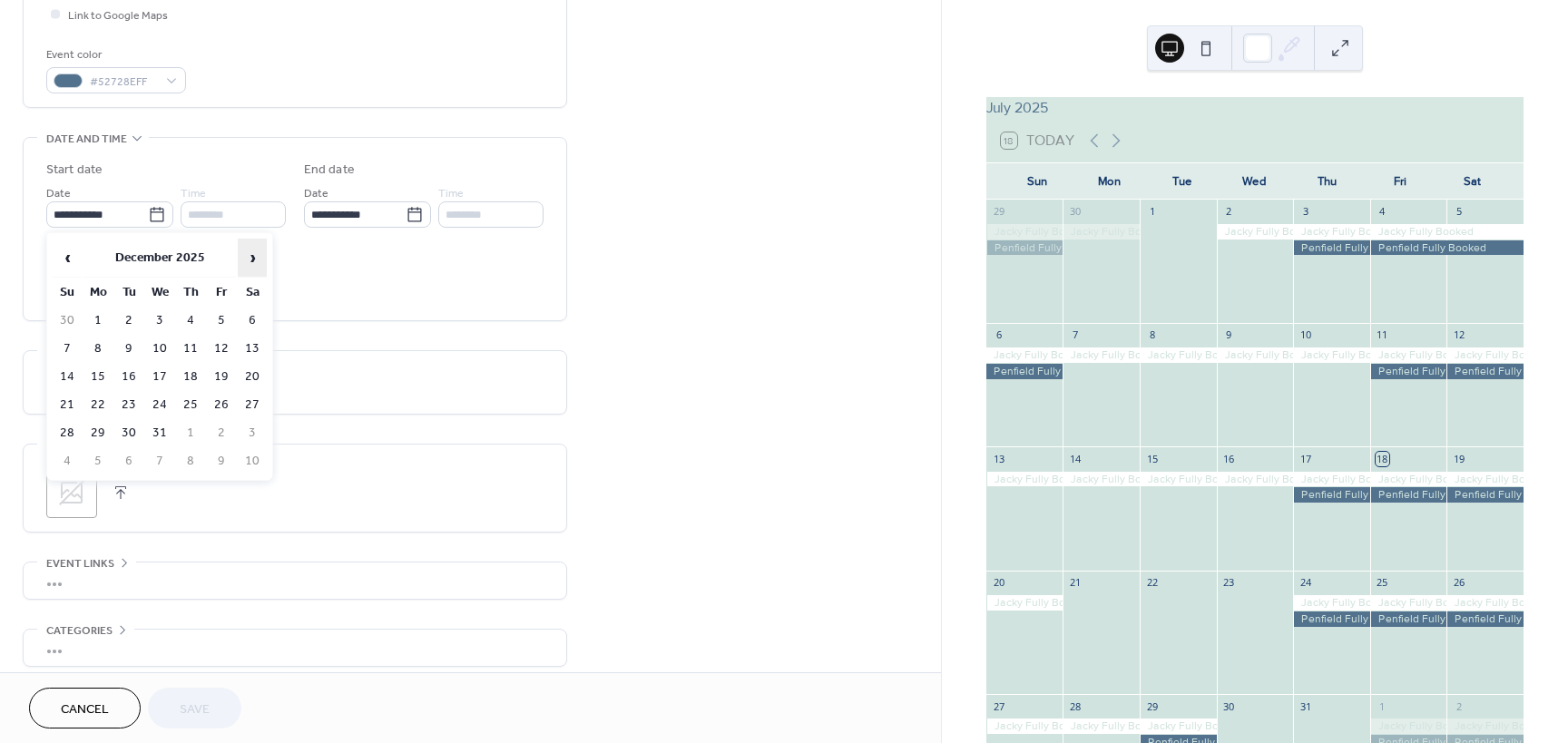 click on "›" at bounding box center [252, 258] 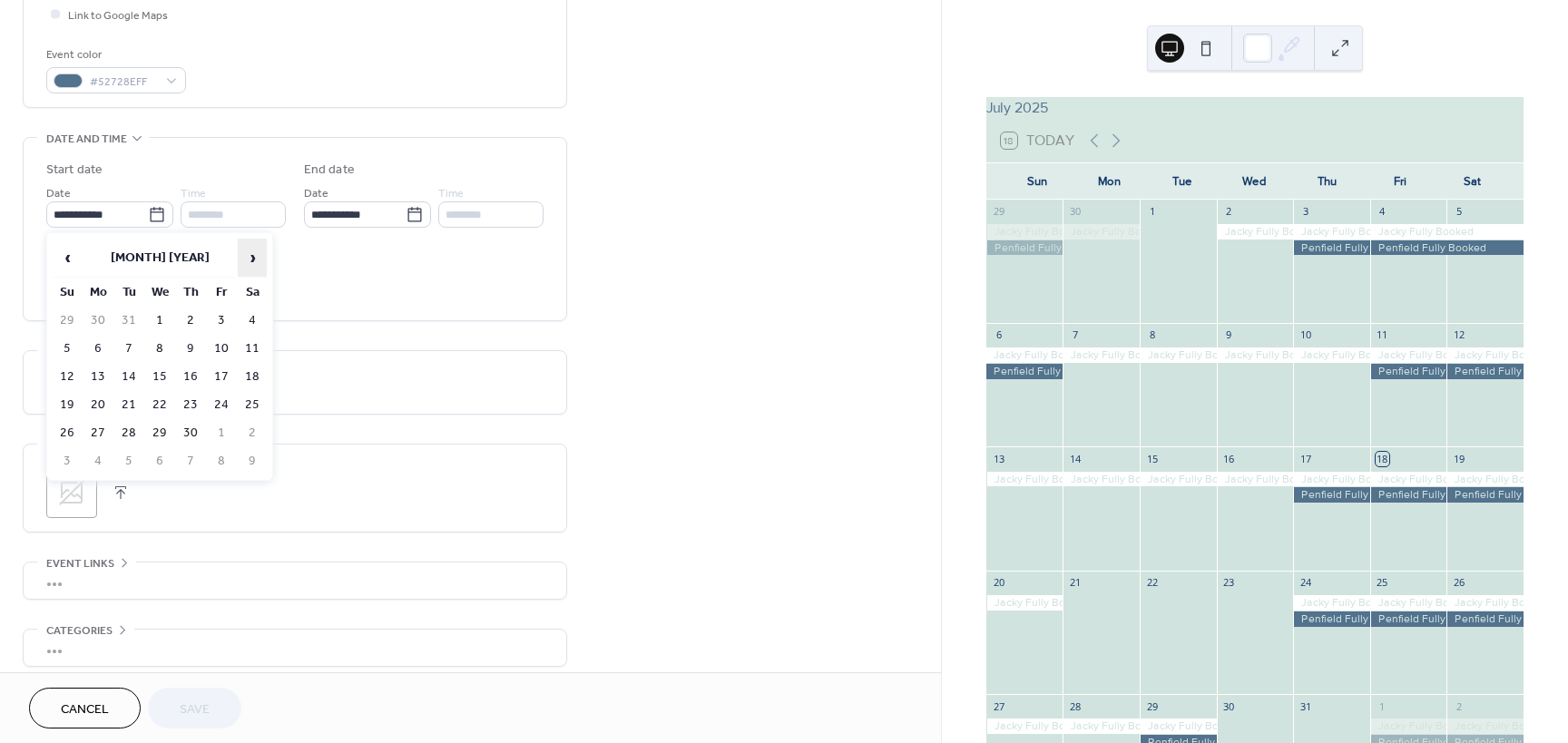 click on "›" at bounding box center (252, 258) 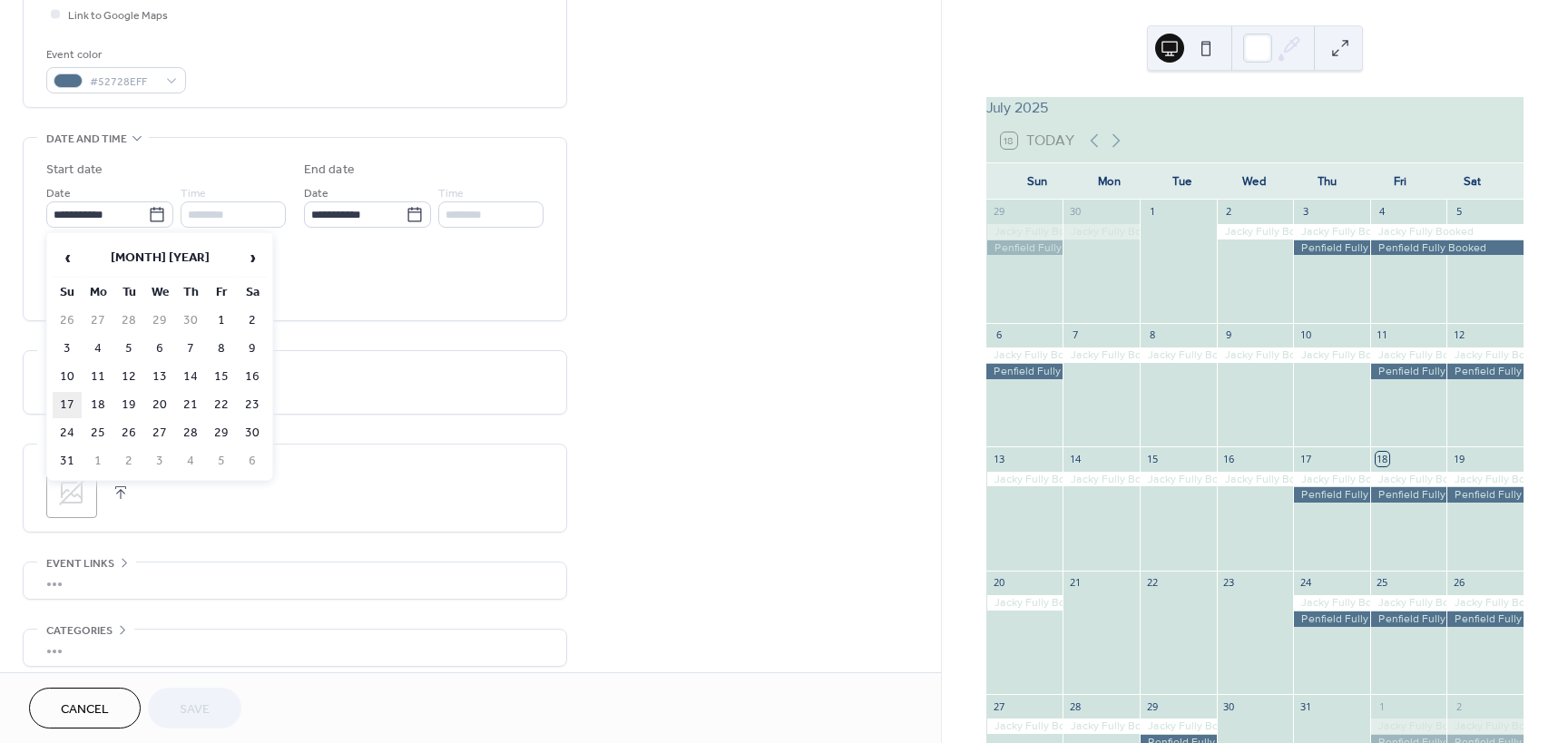 click on "17" at bounding box center [67, 405] 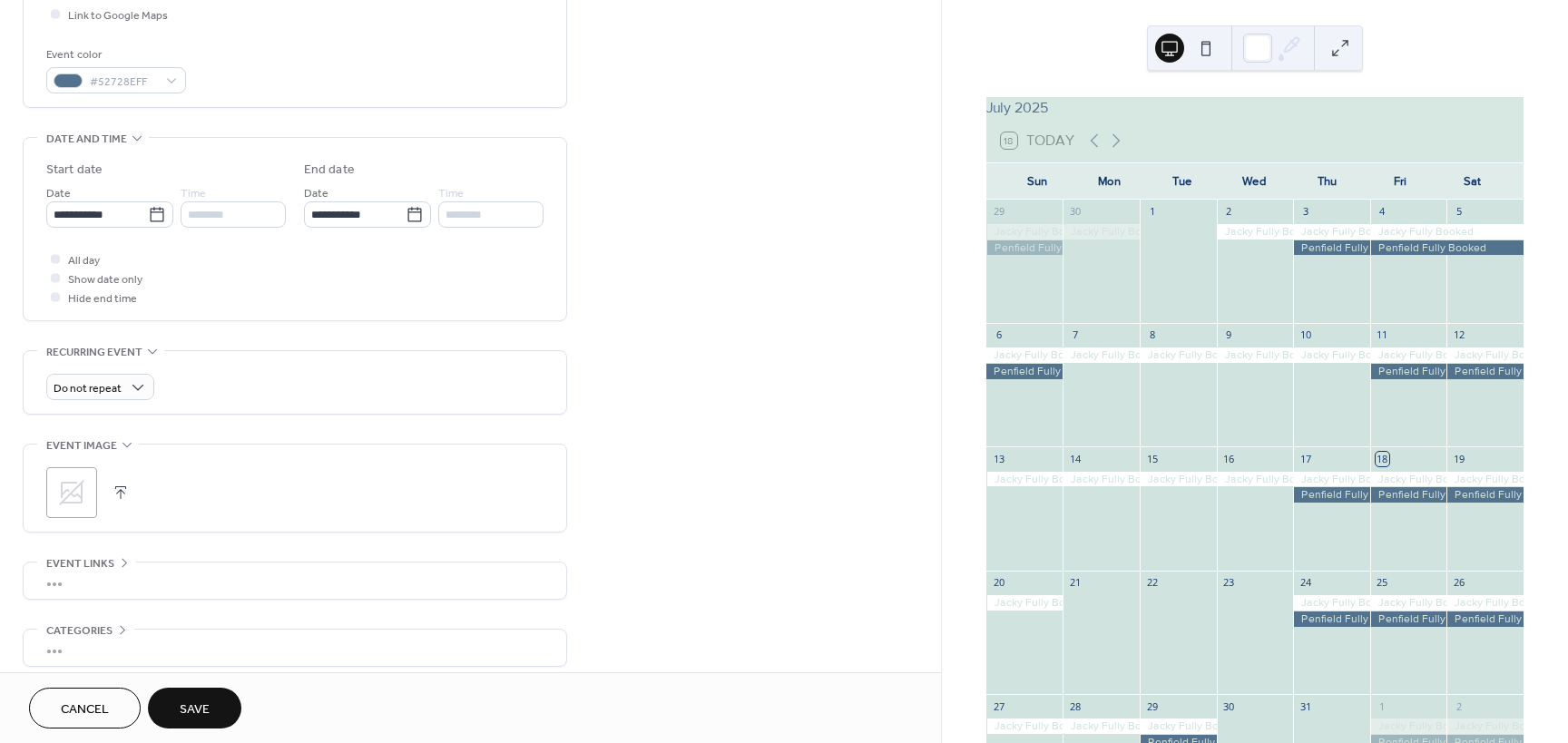 click on "Save" at bounding box center (194, 709) 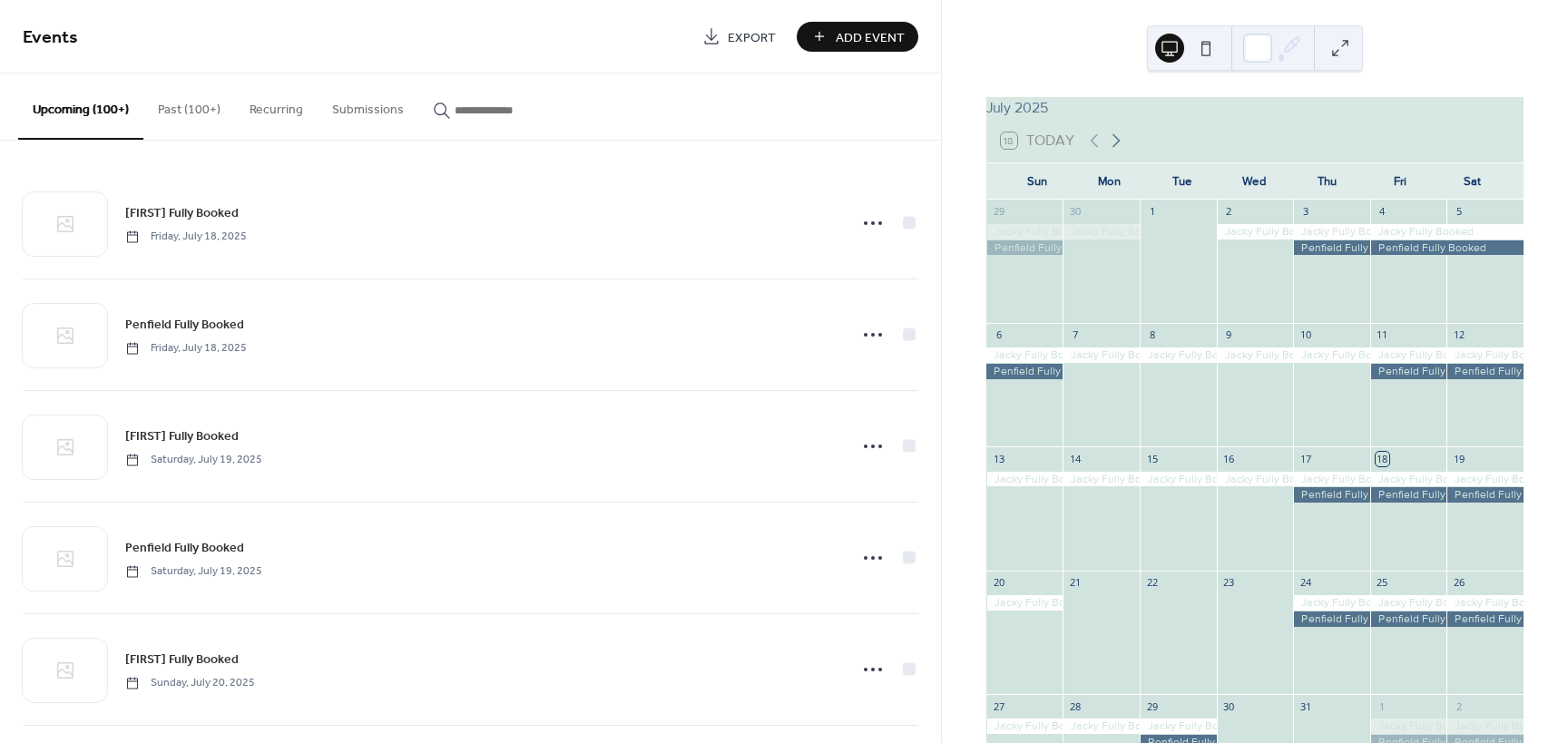 click 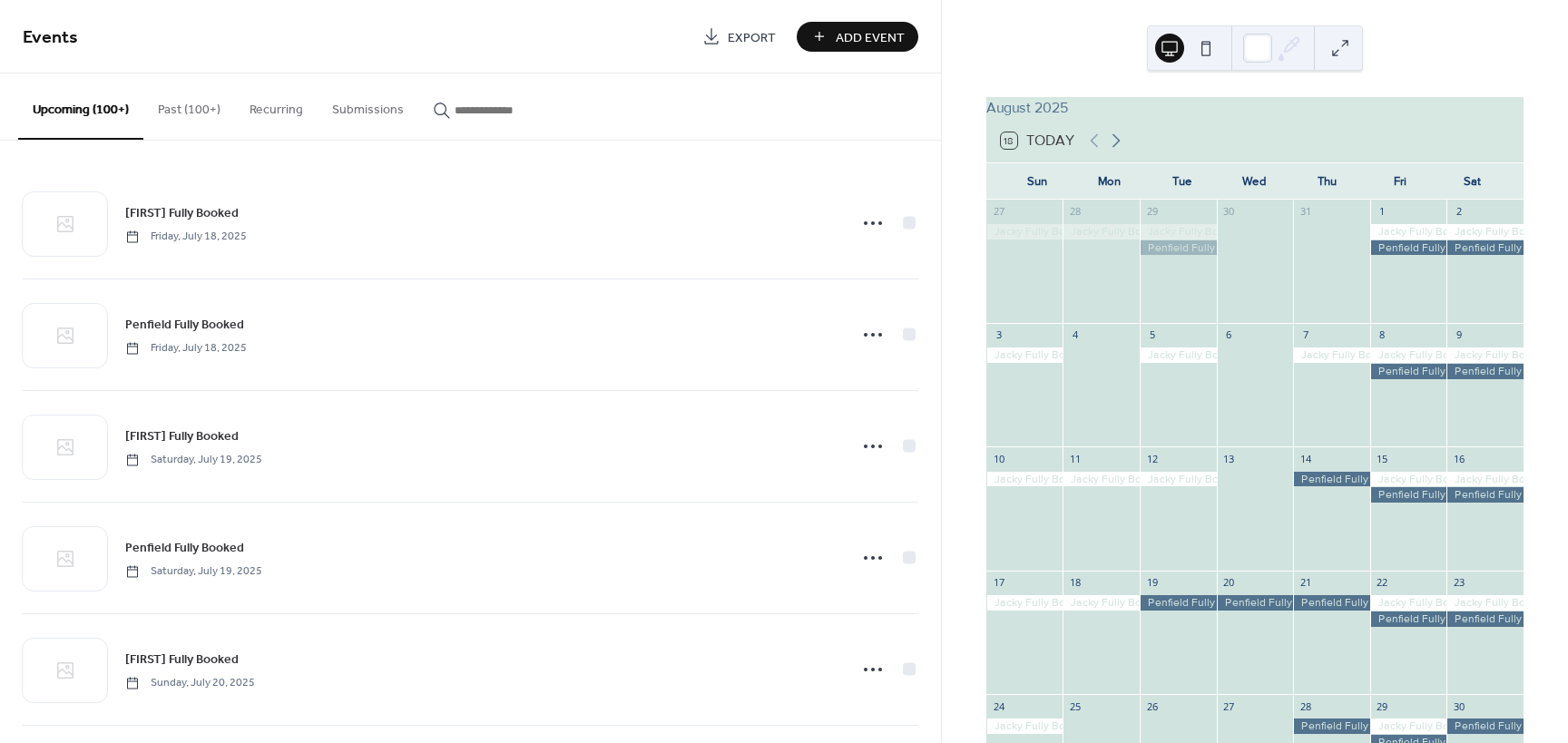 click 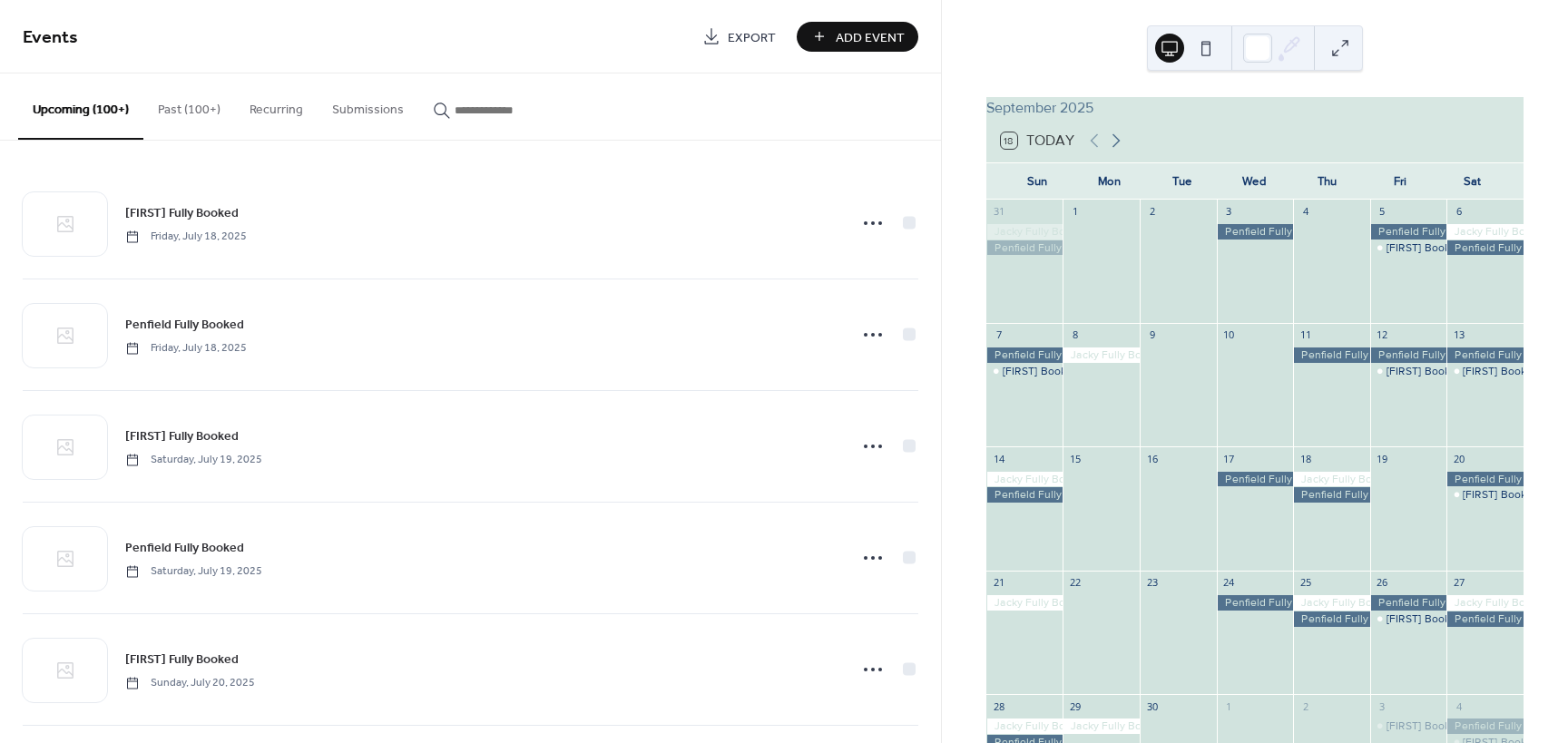 click 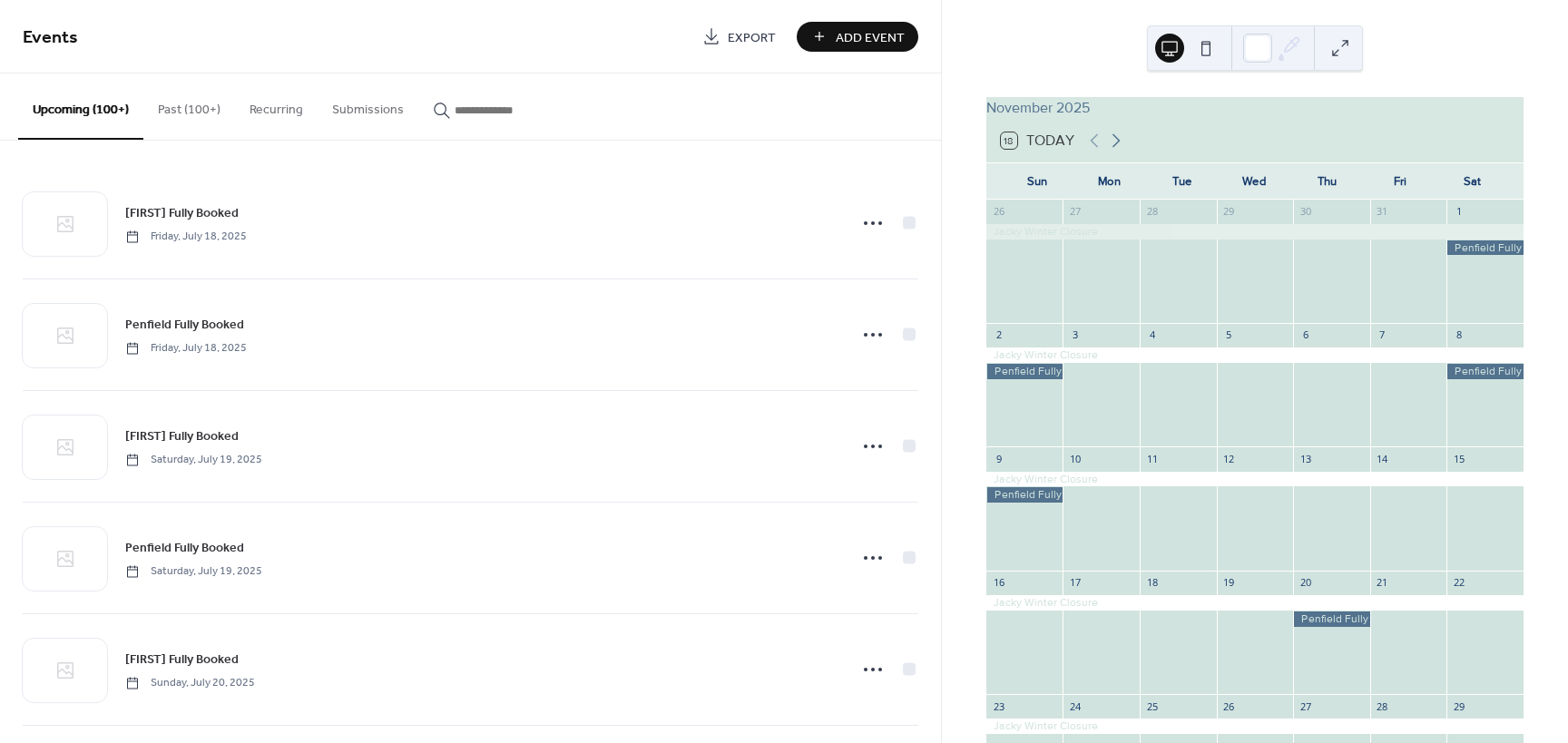 click 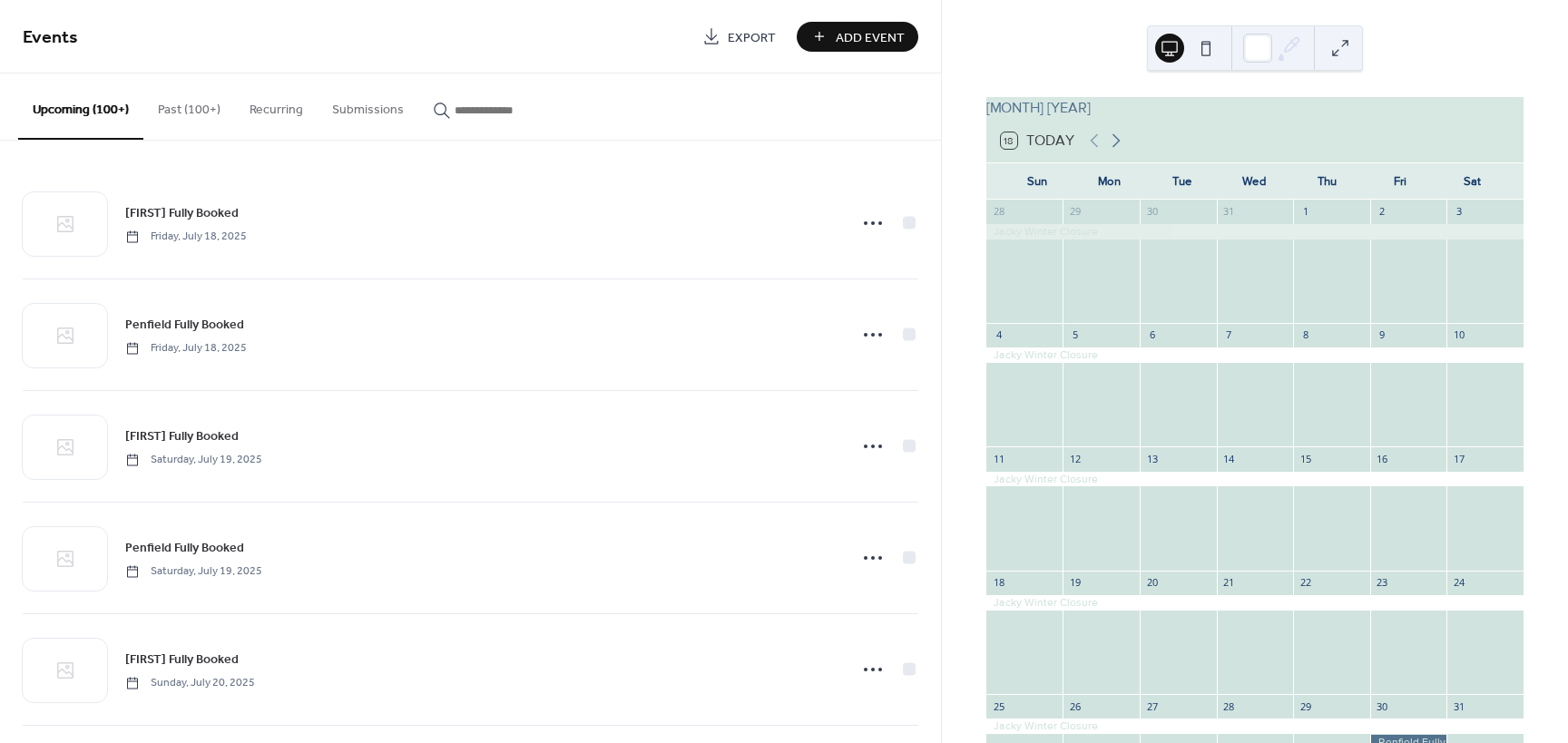 click 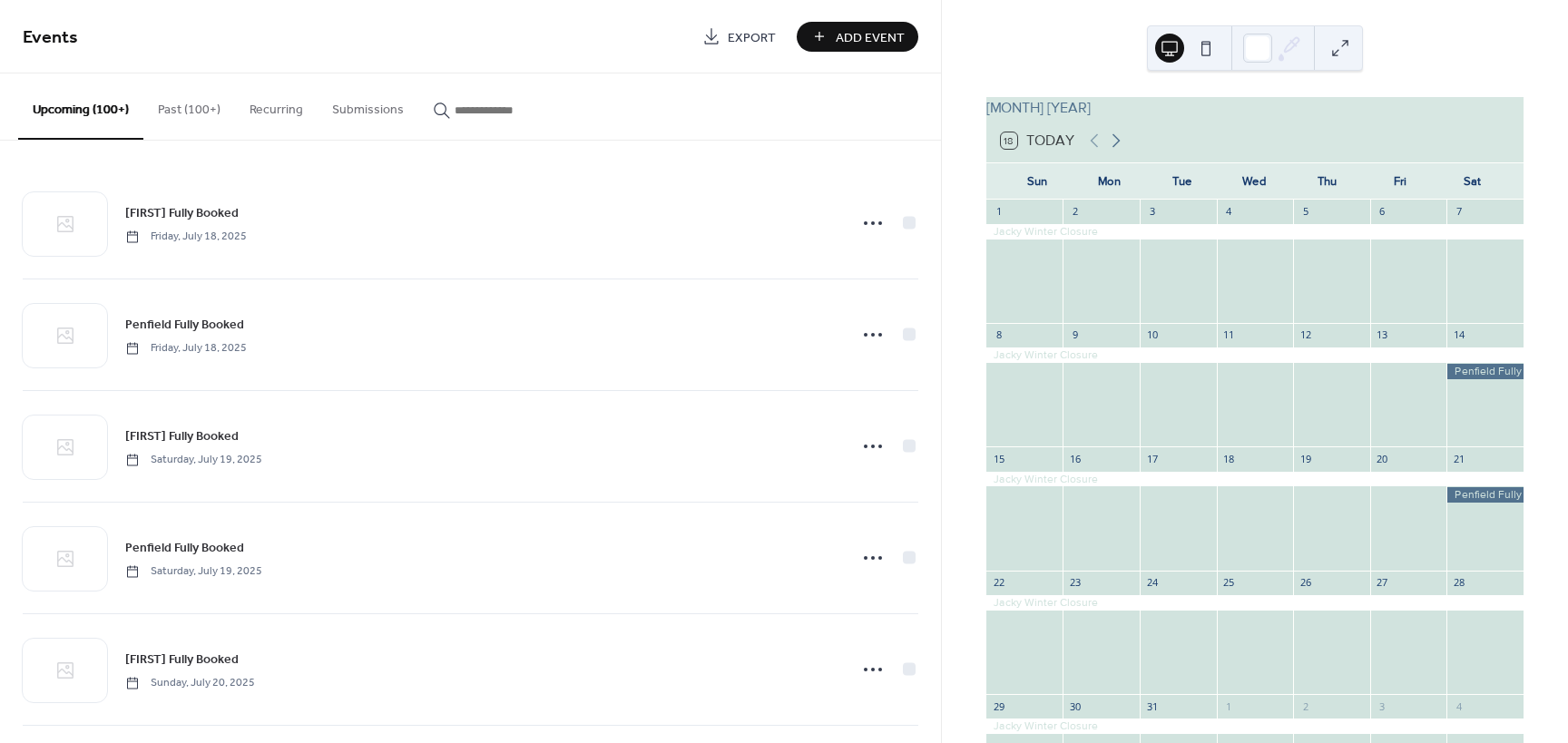 click 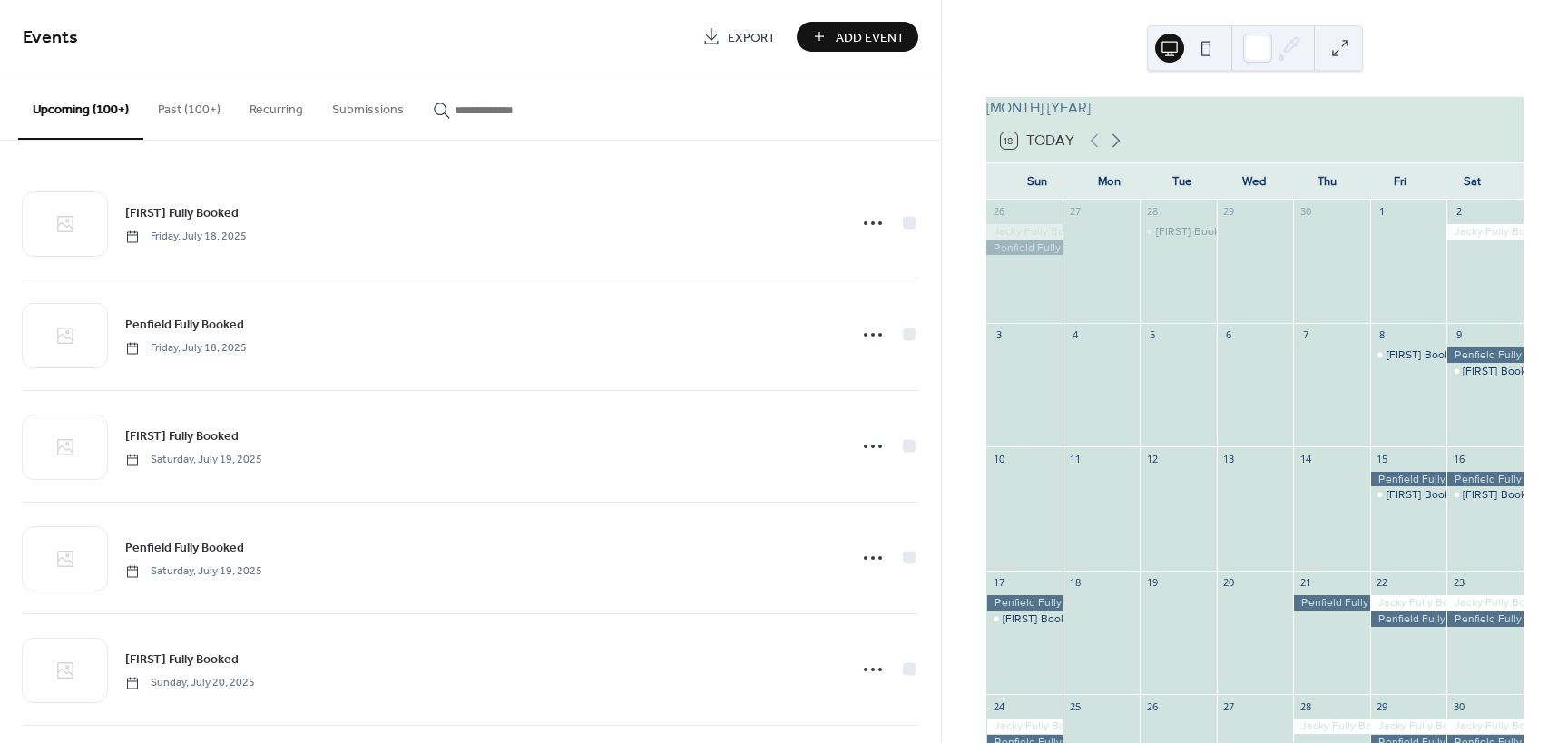 click 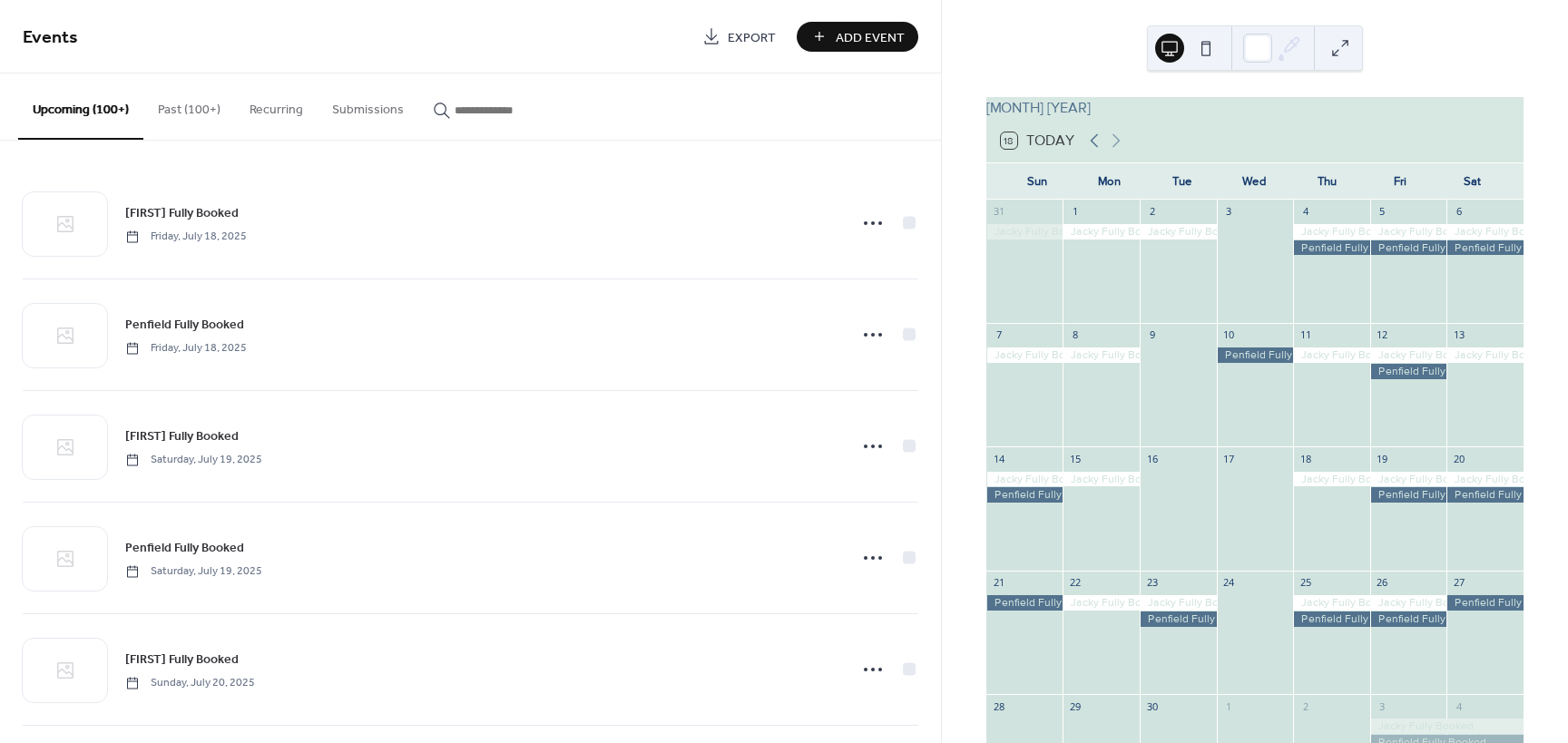click 